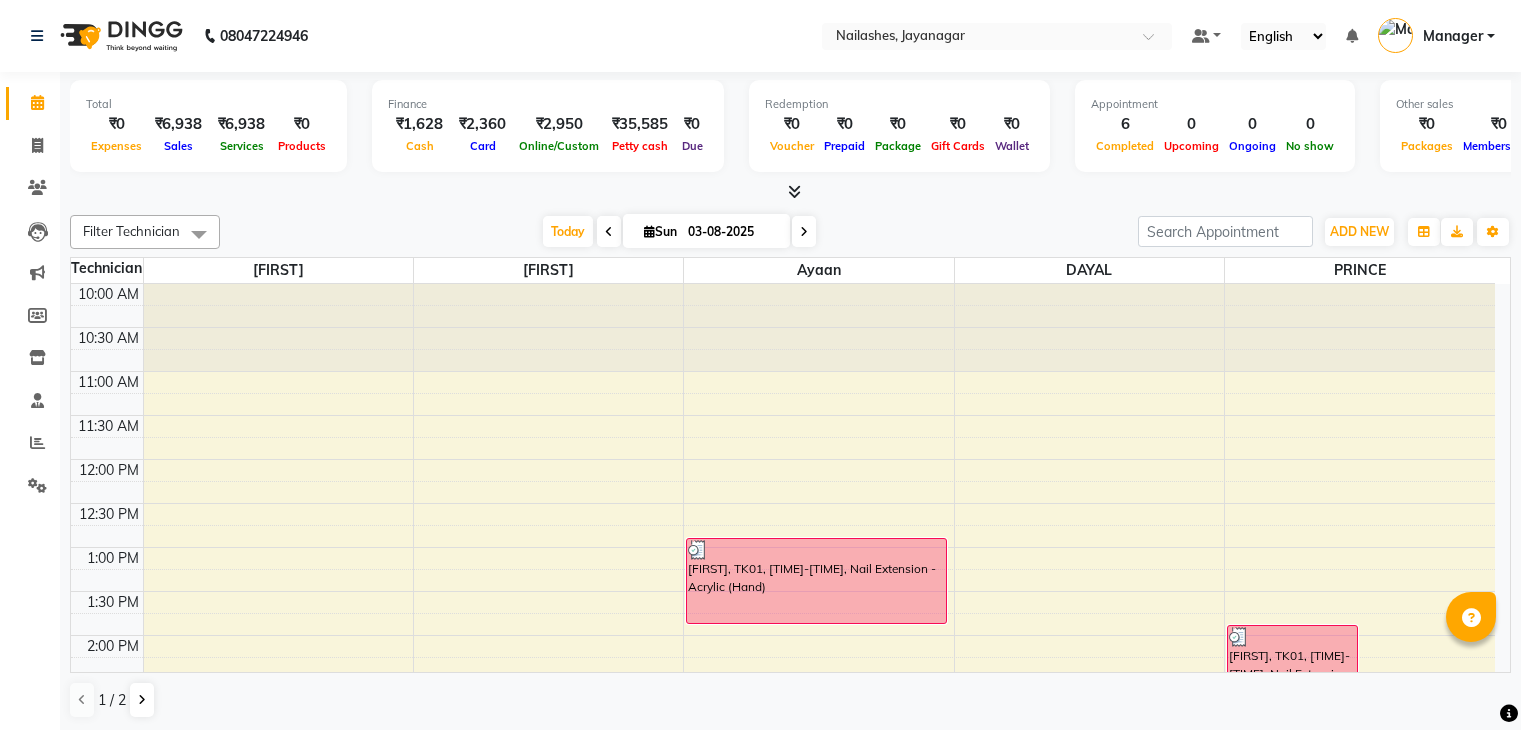 scroll, scrollTop: 0, scrollLeft: 0, axis: both 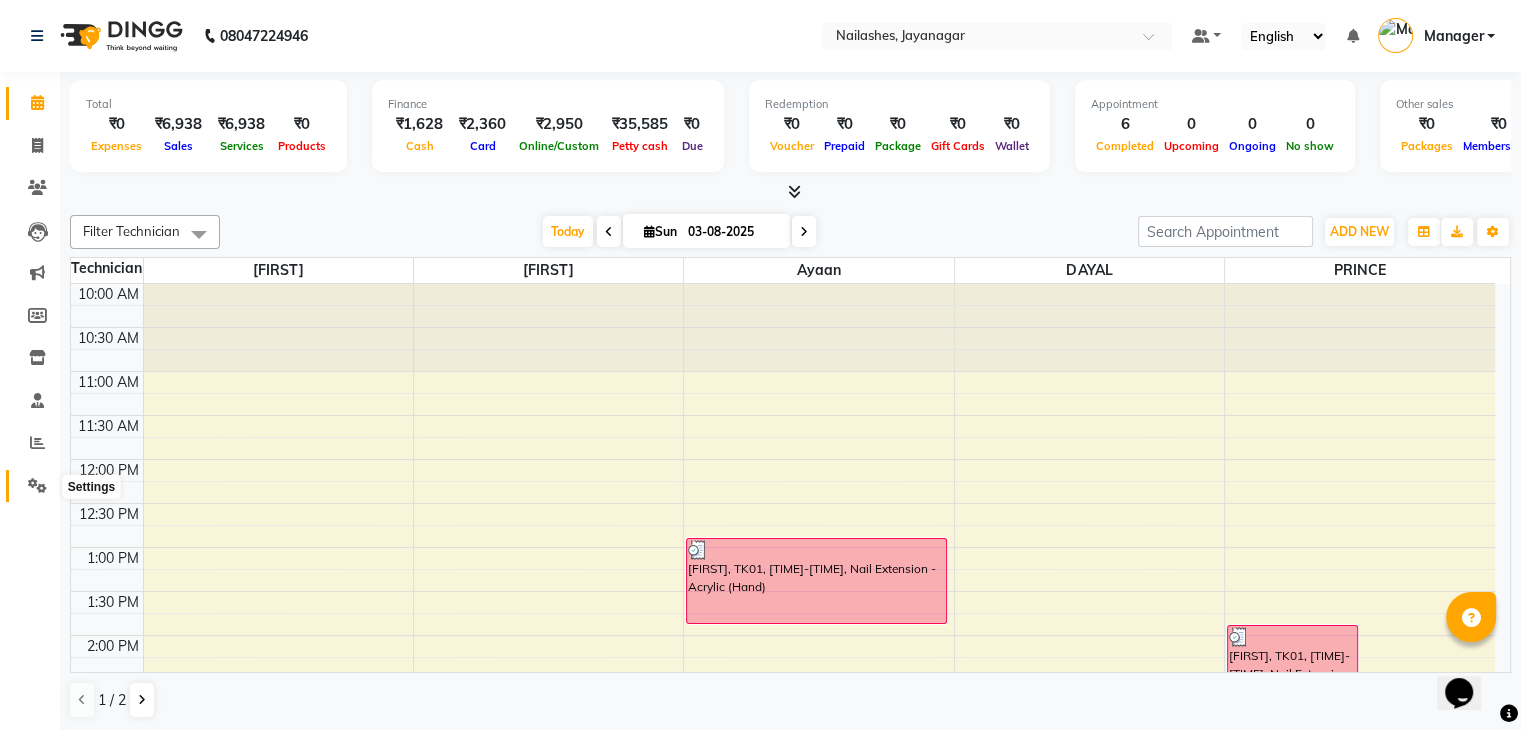click 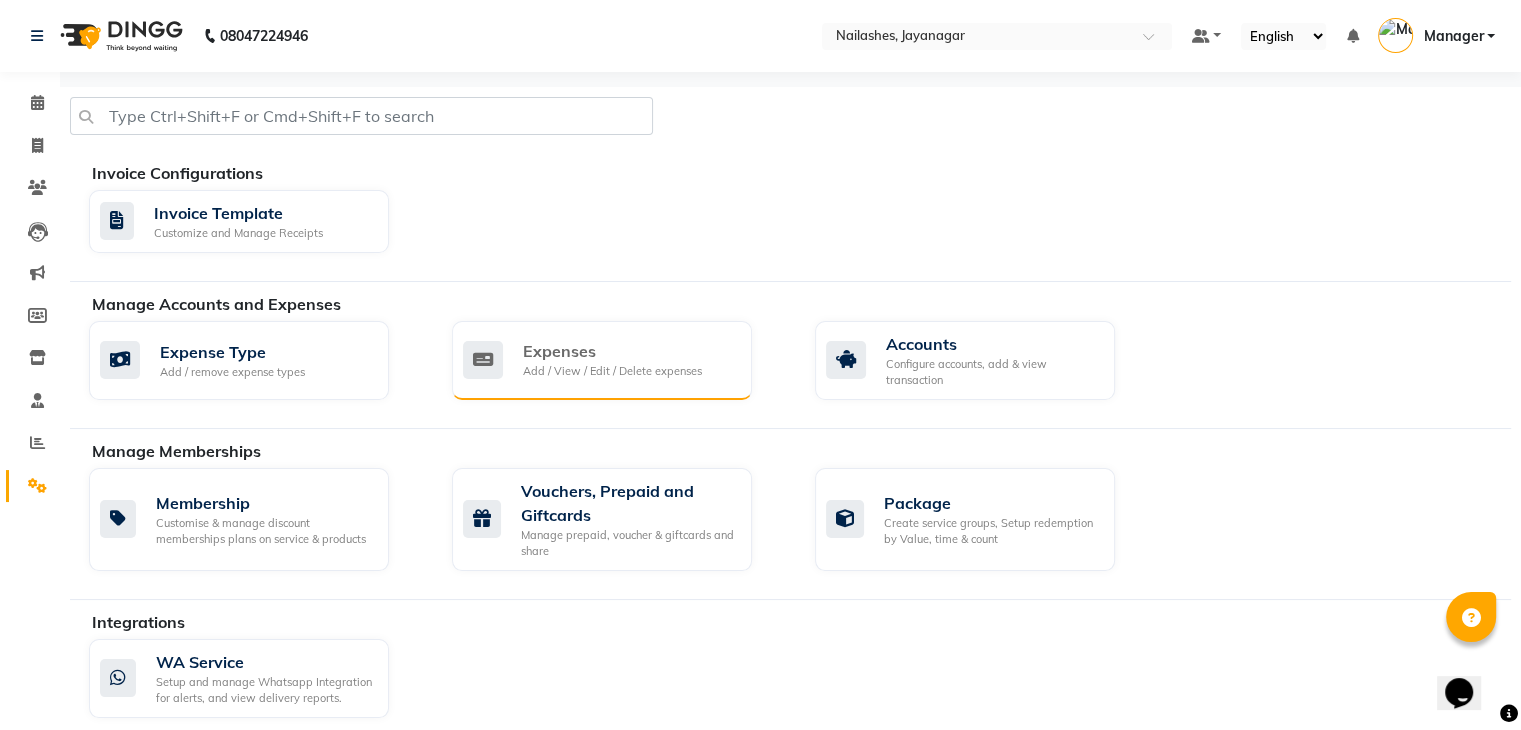 click on "Add / View / Edit / Delete expenses" 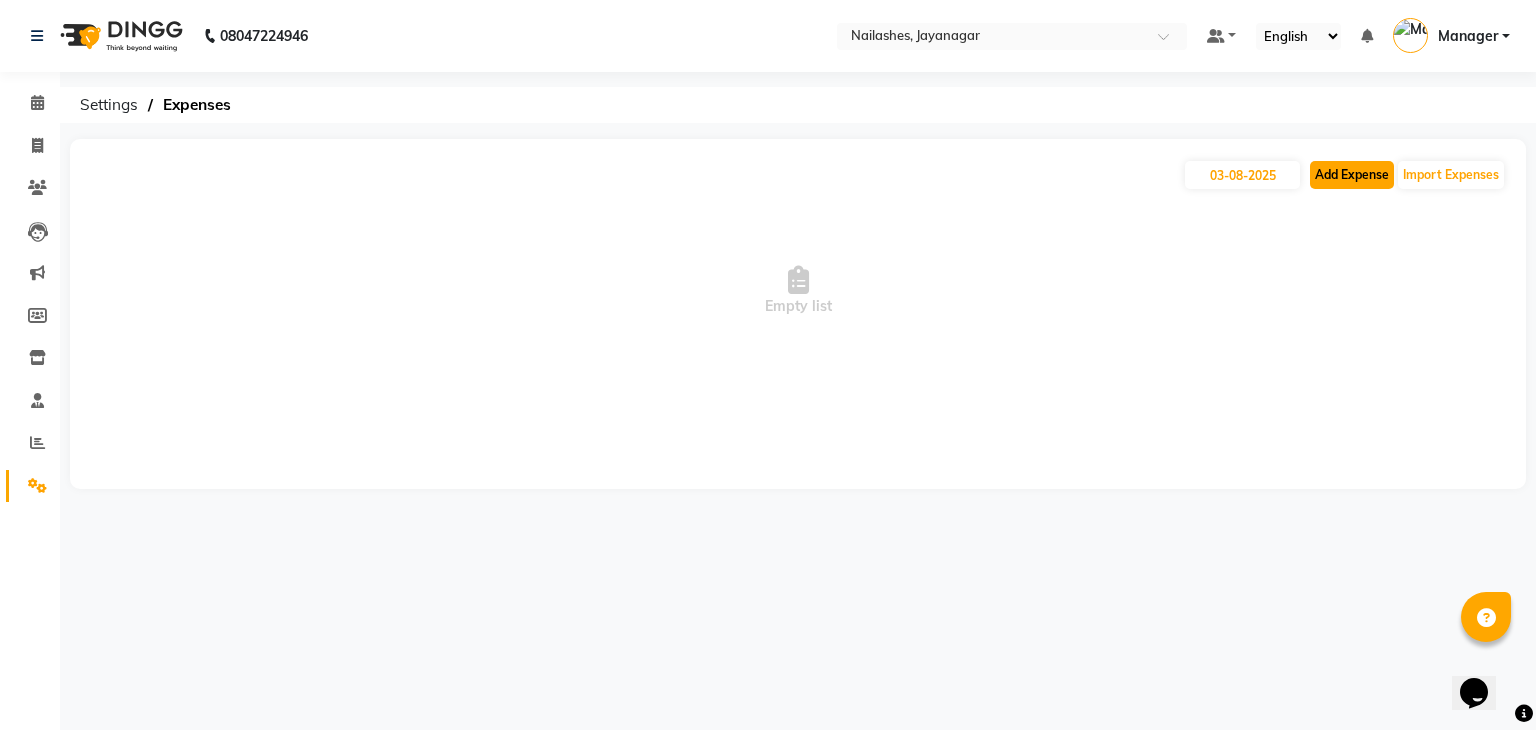 click on "Add Expense" 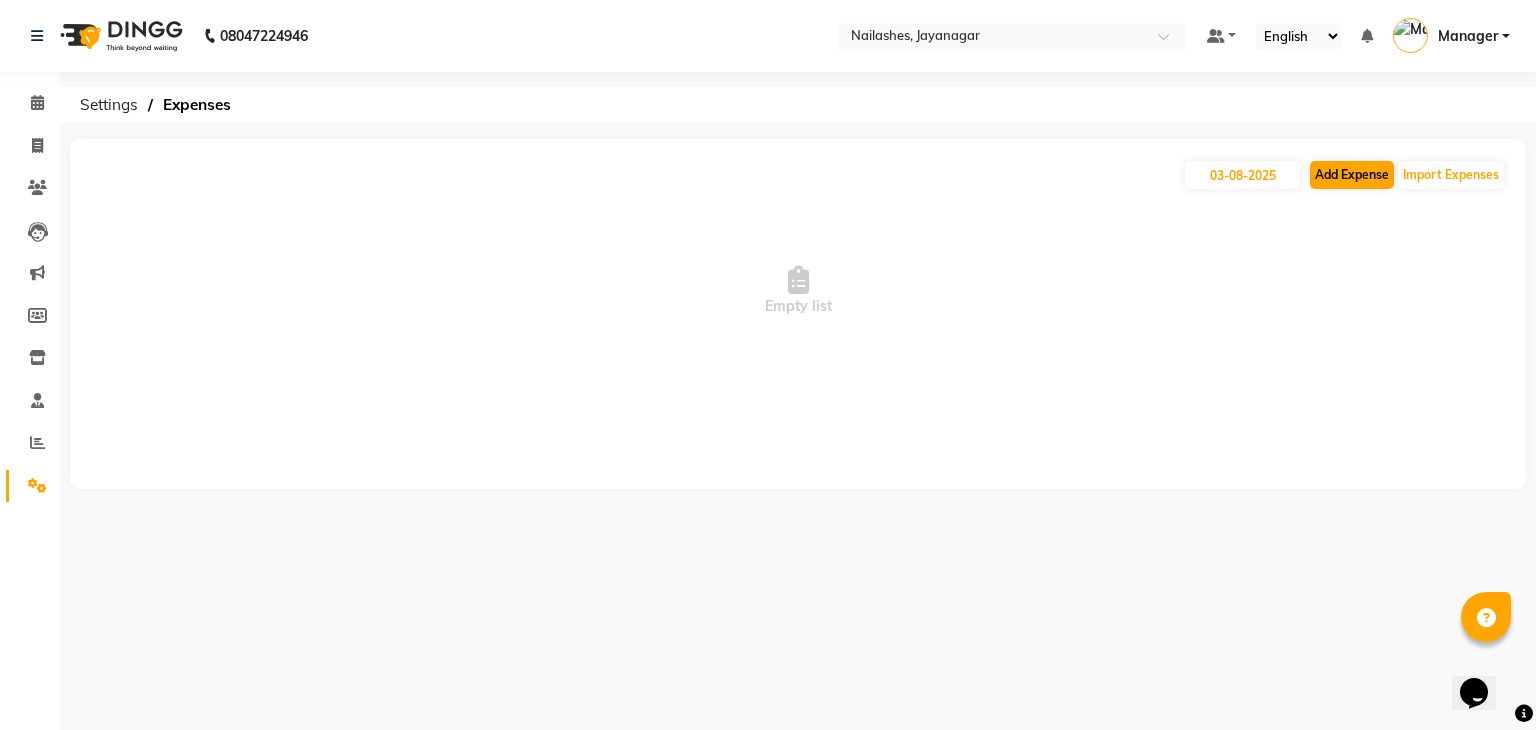 select on "1" 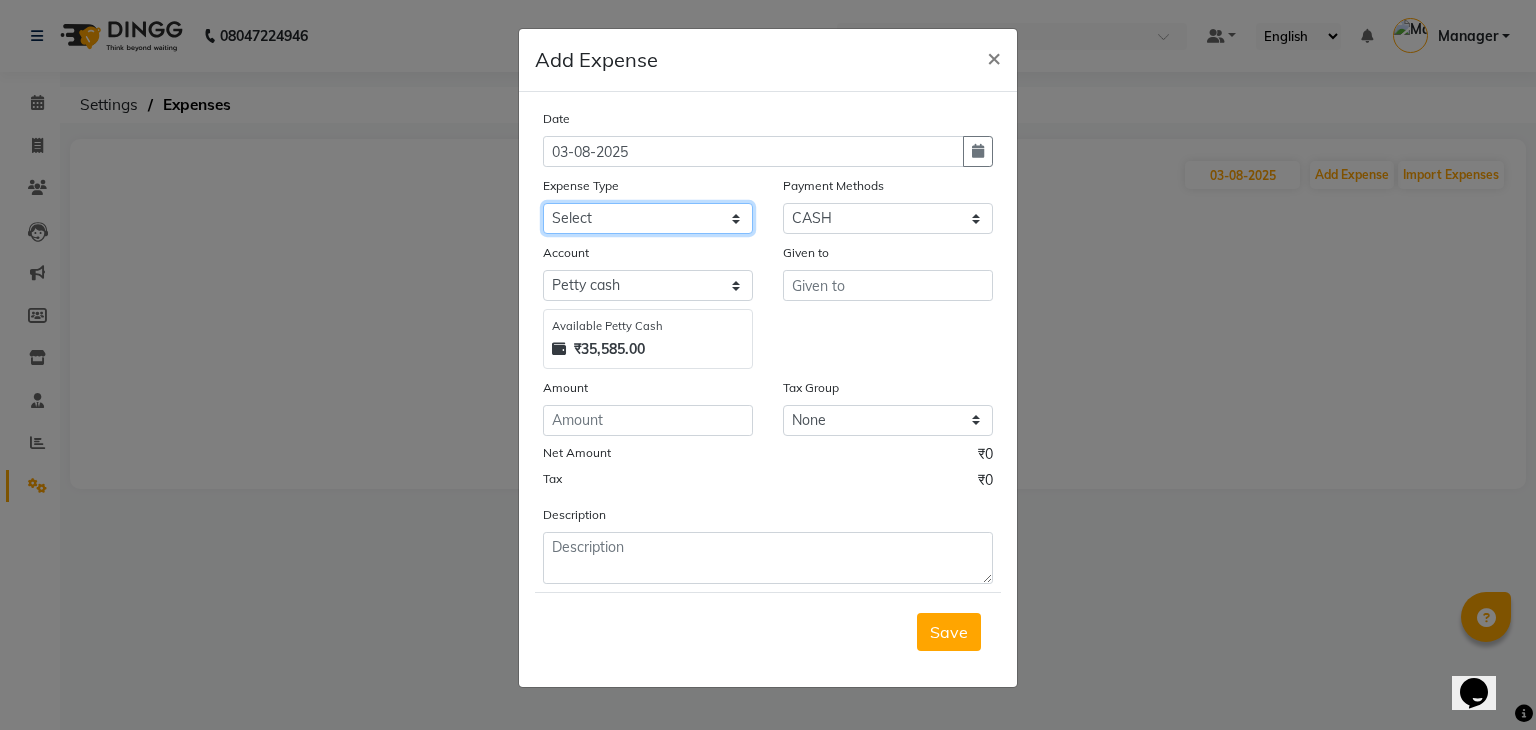 click on "Select acetone Advance Salary bank deposite BBMP Beauty products Bed charges BIRTHDAY CAKE Bonus Carpenter CASH EXPENSE VOUCHER Cash handover chocolate for store cleaning things Client Refreshment coconut water for clients COFFEE coffee cup coffee powder Commission Conveyance Cotton Courier decoration Diesel for generator Donation Drinking Water Electricity Eyelashes return Face mask floor cleaner flowers daily garbage generator diesel green tea GST handover HANDWASH House Keeping Material House keeping Salary Incentive Internet Bill juice LAUNDRY Maintainance Marketing Medical Membership Milk Milk miscelleneous Naturals salon NEWSPAPER O T Other Pantry PETROL Phone Bill Plants plumber pooja items Porter priest Product Purchase product return Product sale puja items RAPIDO Refund Rent Shop Rent Staff Accommodation Royalty Salary Staff cab charges Staff dinner Staff Flight Ticket Staff  Hiring from another Branch Staff Snacks Stationary STORE OPENING CHARGE sugar sweets TEAM DINNER TIPS Tissue Transgender" 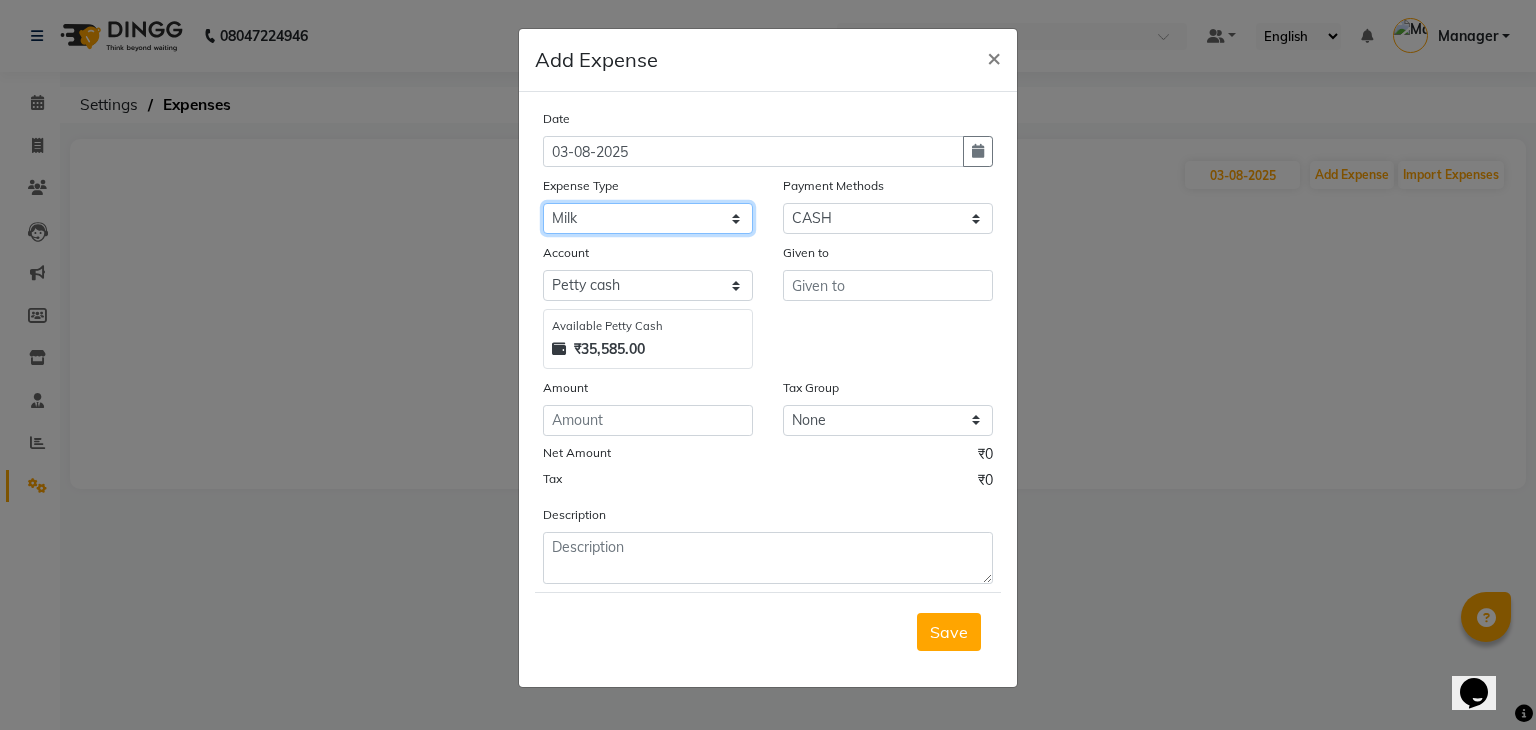 click on "Select acetone Advance Salary bank deposite BBMP Beauty products Bed charges BIRTHDAY CAKE Bonus Carpenter CASH EXPENSE VOUCHER Cash handover chocolate for store cleaning things Client Refreshment coconut water for clients COFFEE coffee cup coffee powder Commission Conveyance Cotton Courier decoration Diesel for generator Donation Drinking Water Electricity Eyelashes return Face mask floor cleaner flowers daily garbage generator diesel green tea GST handover HANDWASH House Keeping Material House keeping Salary Incentive Internet Bill juice LAUNDRY Maintainance Marketing Medical Membership Milk Milk miscelleneous Naturals salon NEWSPAPER O T Other Pantry PETROL Phone Bill Plants plumber pooja items Porter priest Product Purchase product return Product sale puja items RAPIDO Refund Rent Shop Rent Staff Accommodation Royalty Salary Staff cab charges Staff dinner Staff Flight Ticket Staff  Hiring from another Branch Staff Snacks Stationary STORE OPENING CHARGE sugar sweets TEAM DINNER TIPS Tissue Transgender" 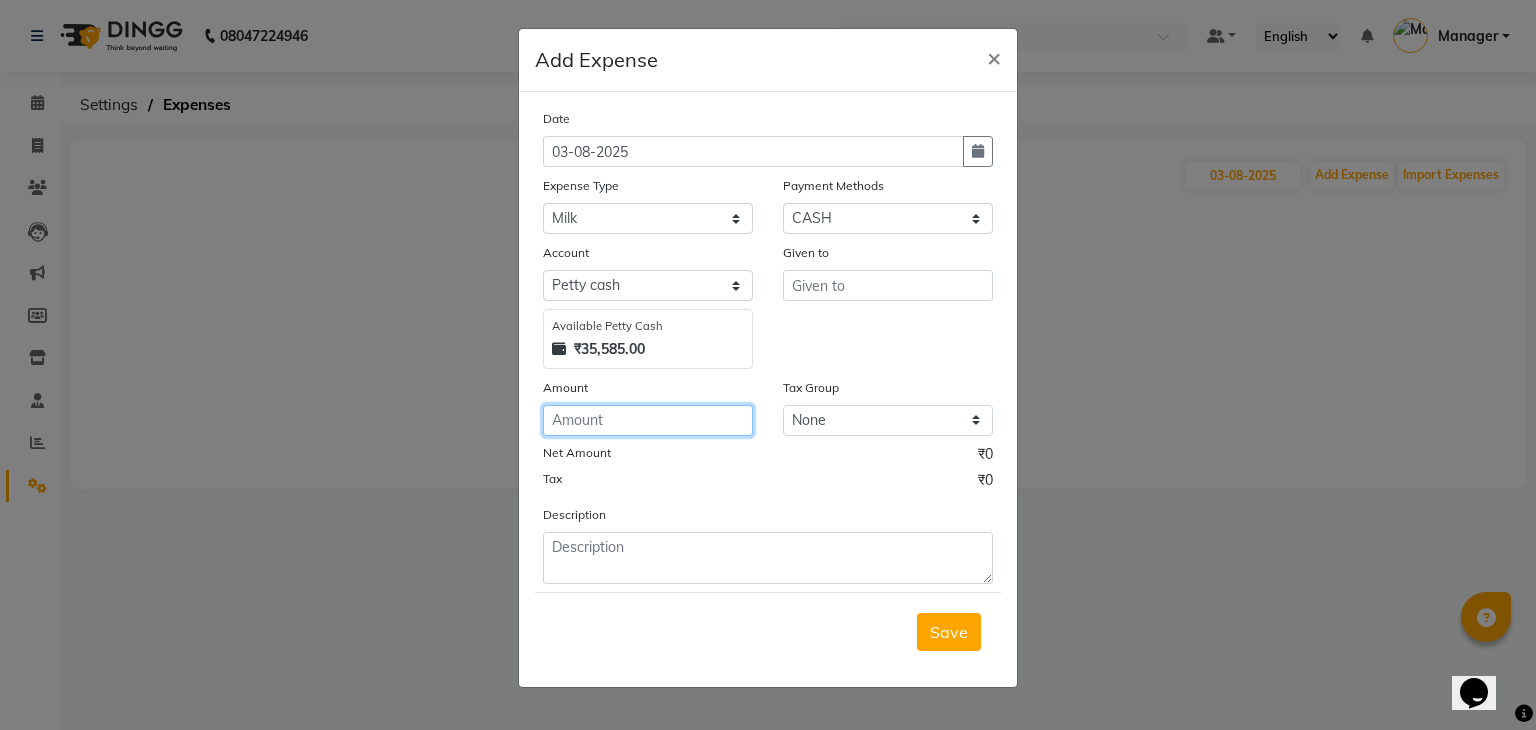 click 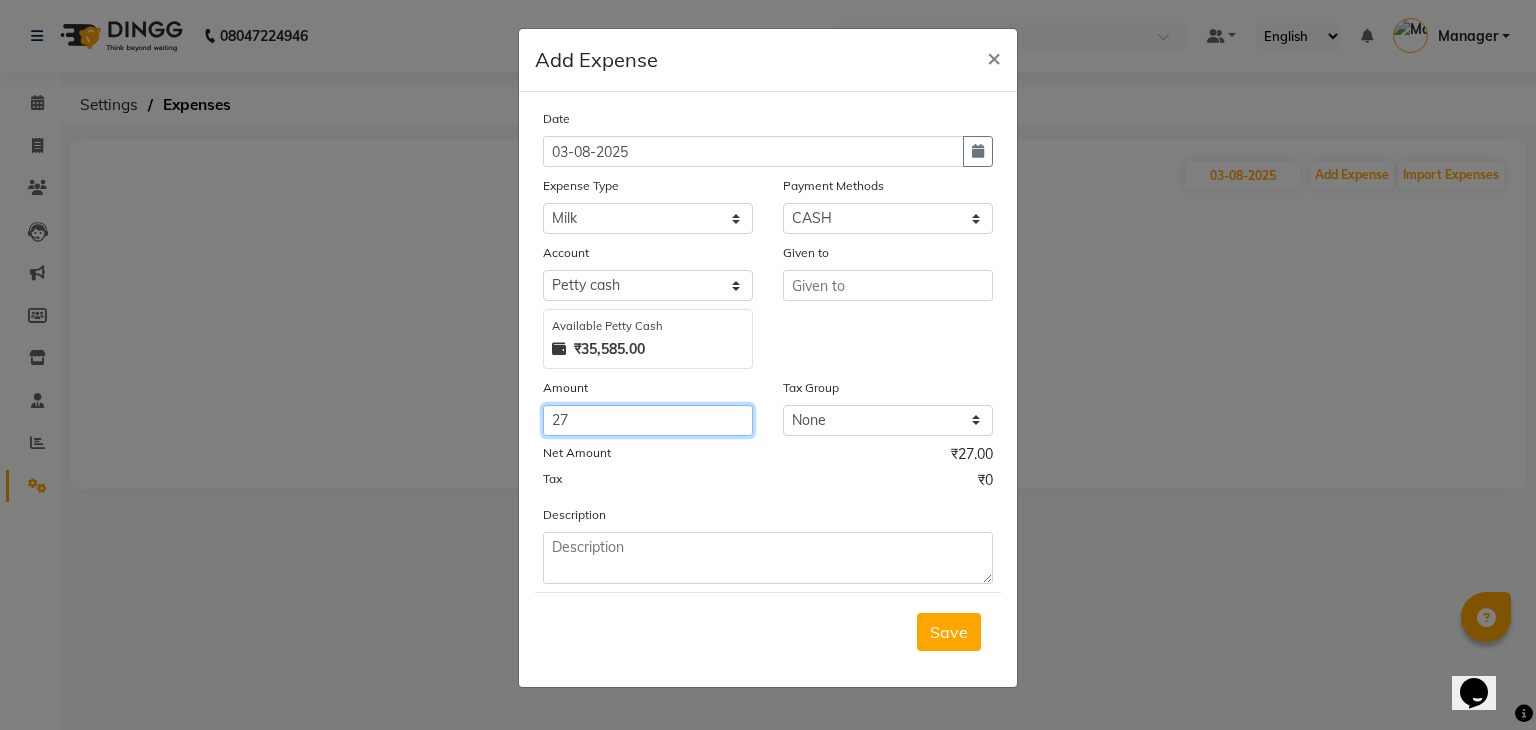 type on "27" 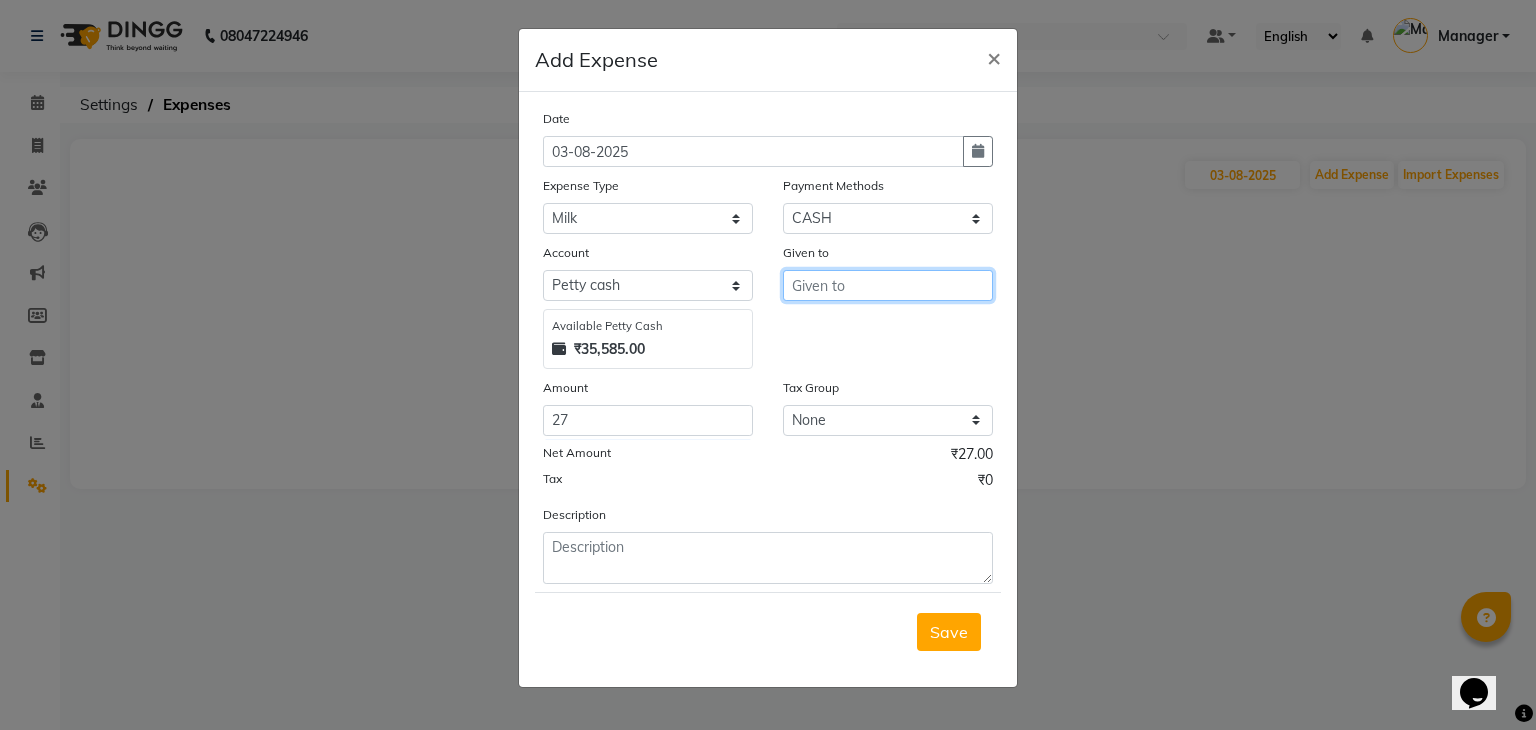 click at bounding box center [888, 285] 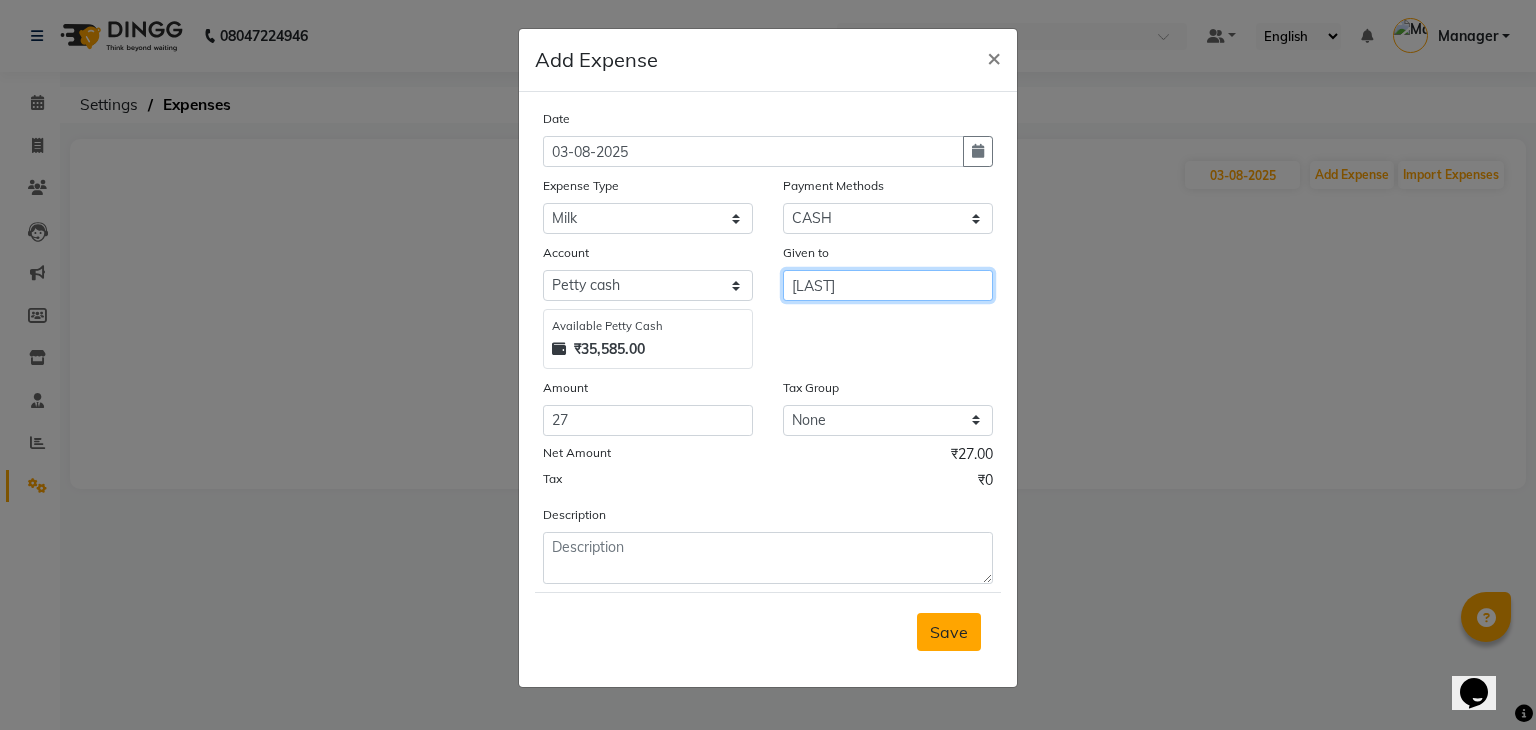 type on "[LAST]" 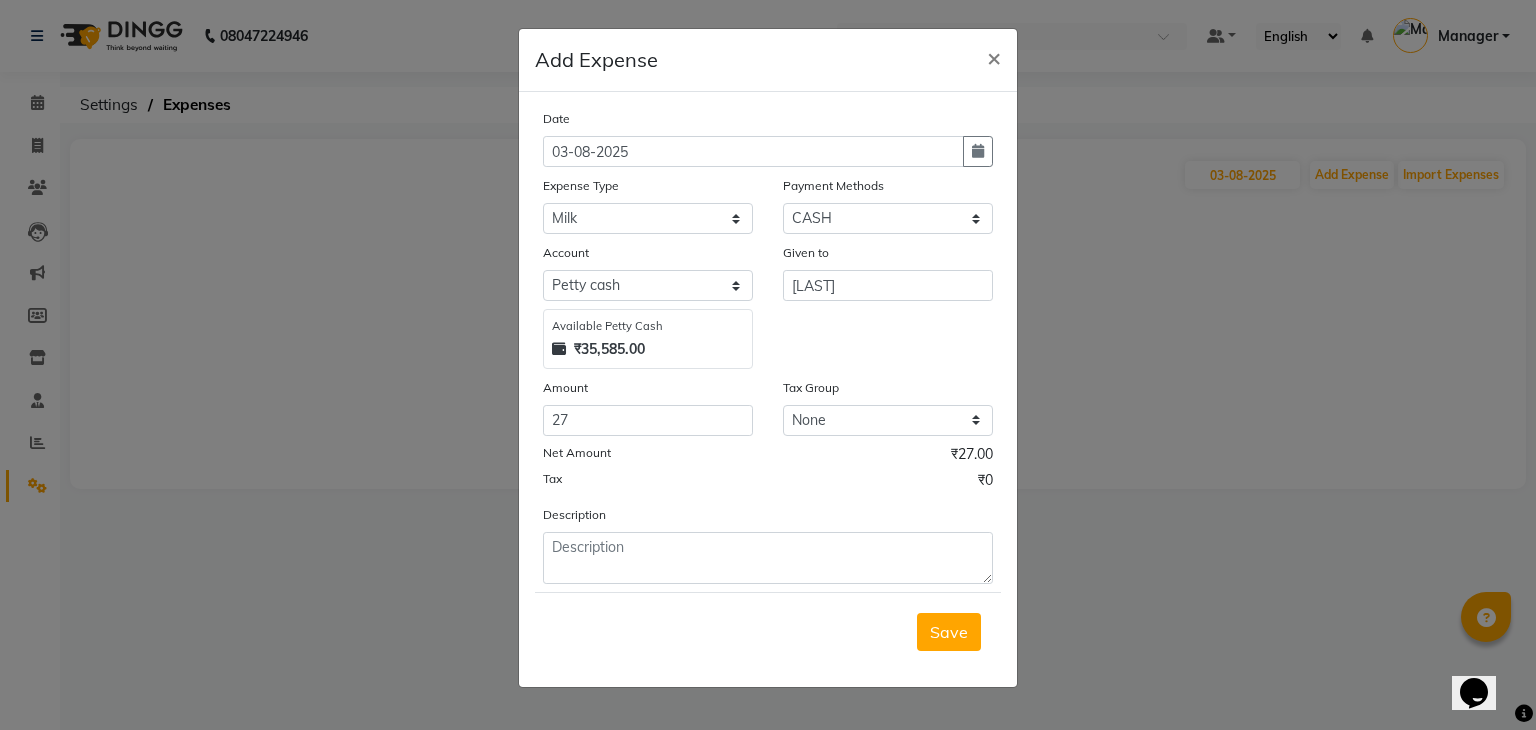 drag, startPoint x: 959, startPoint y: 640, endPoint x: 947, endPoint y: 639, distance: 12.0415945 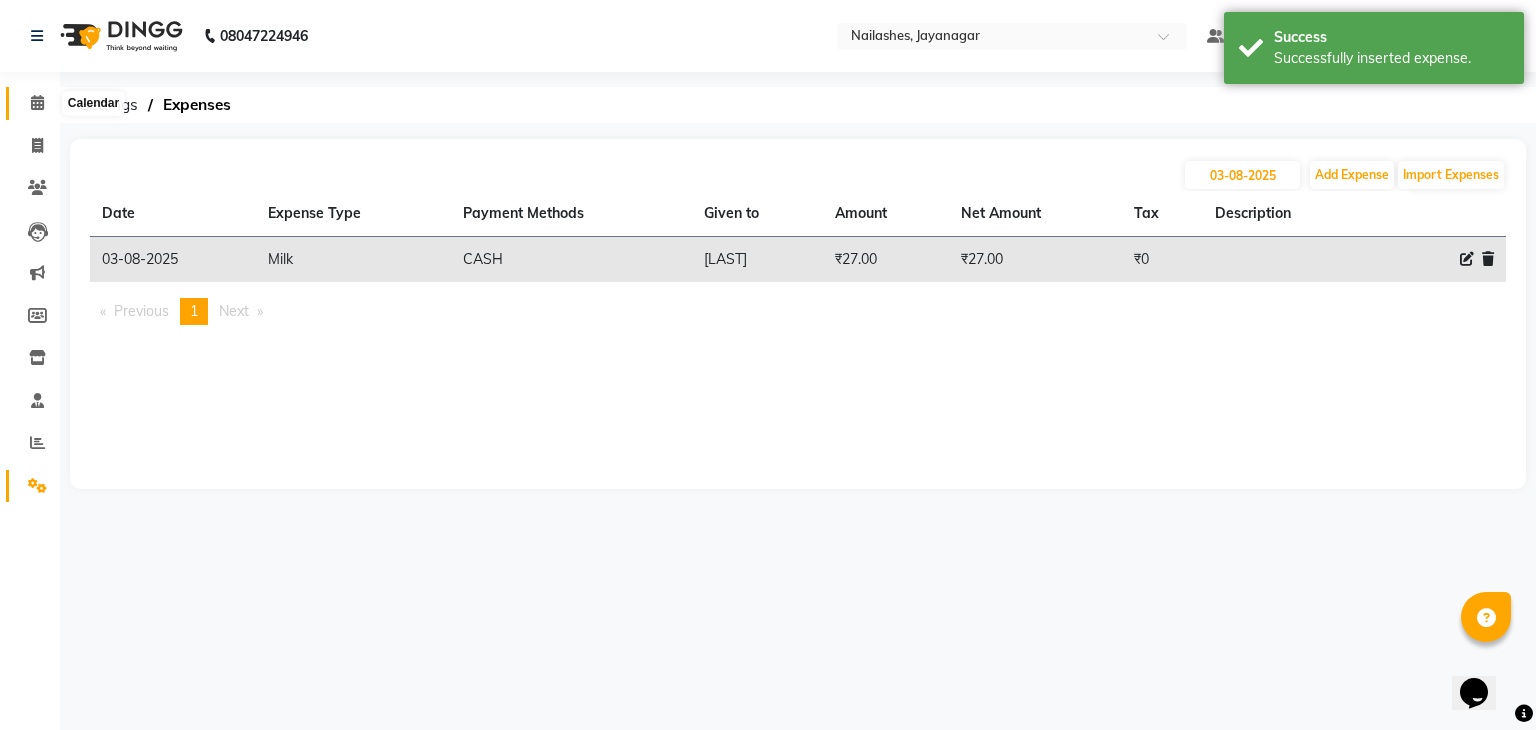 click 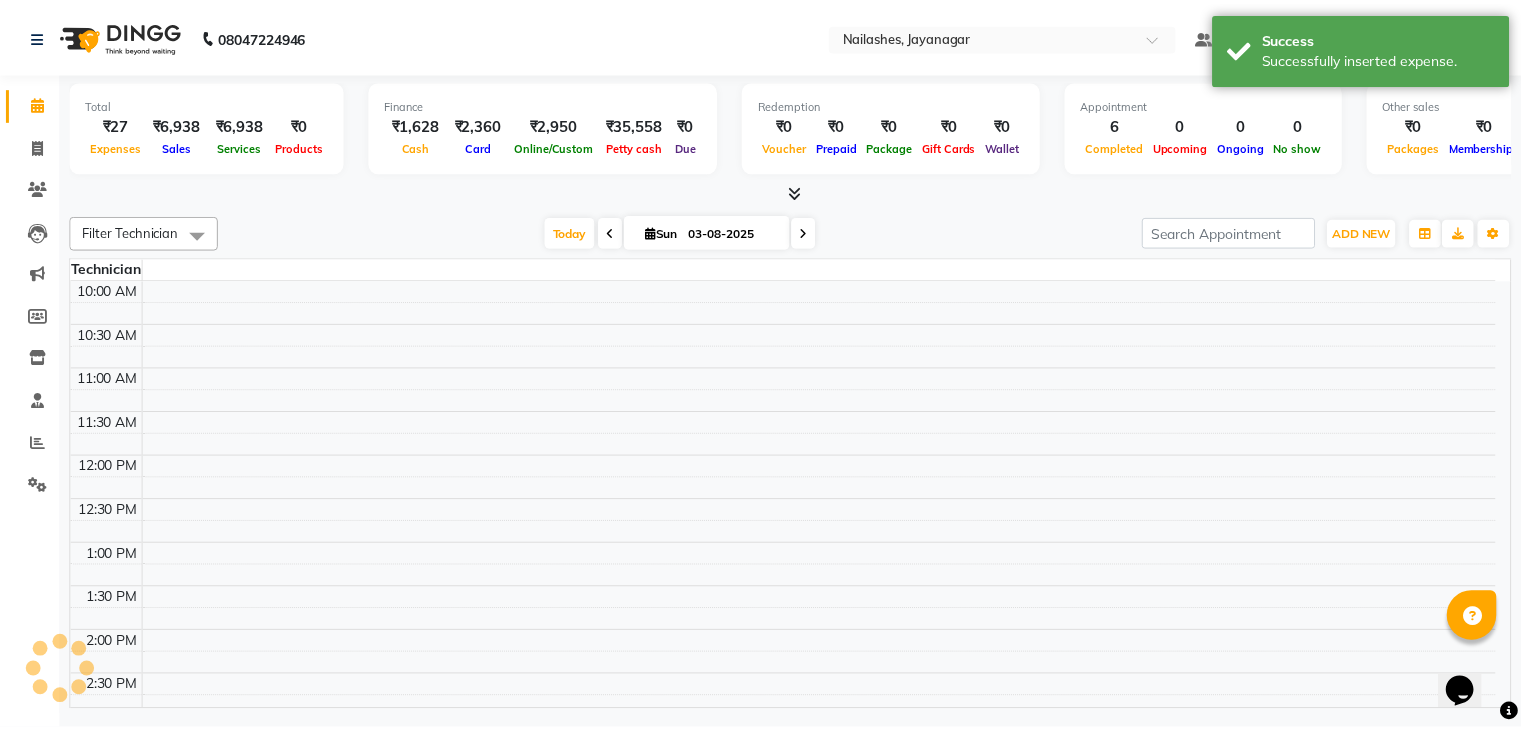 scroll, scrollTop: 0, scrollLeft: 0, axis: both 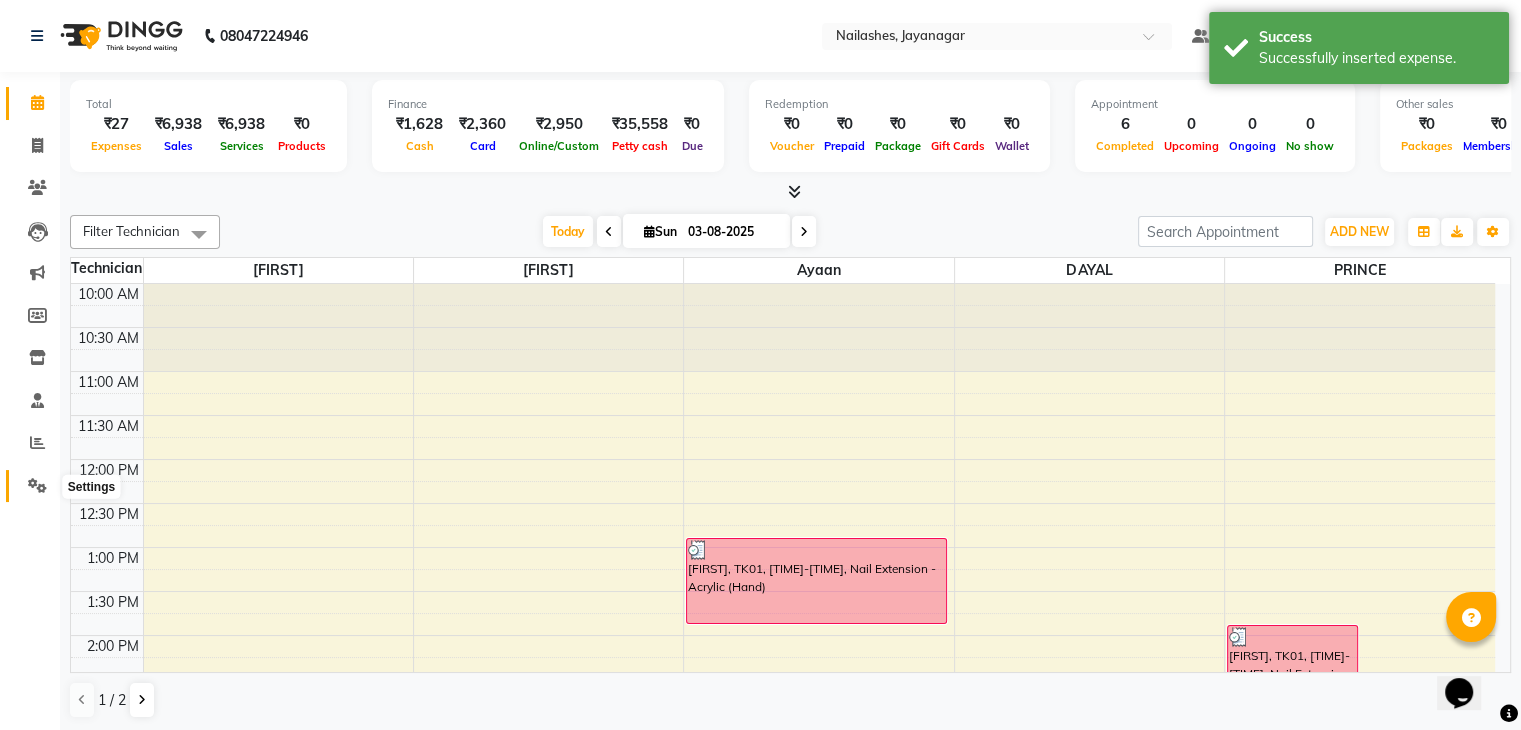 click 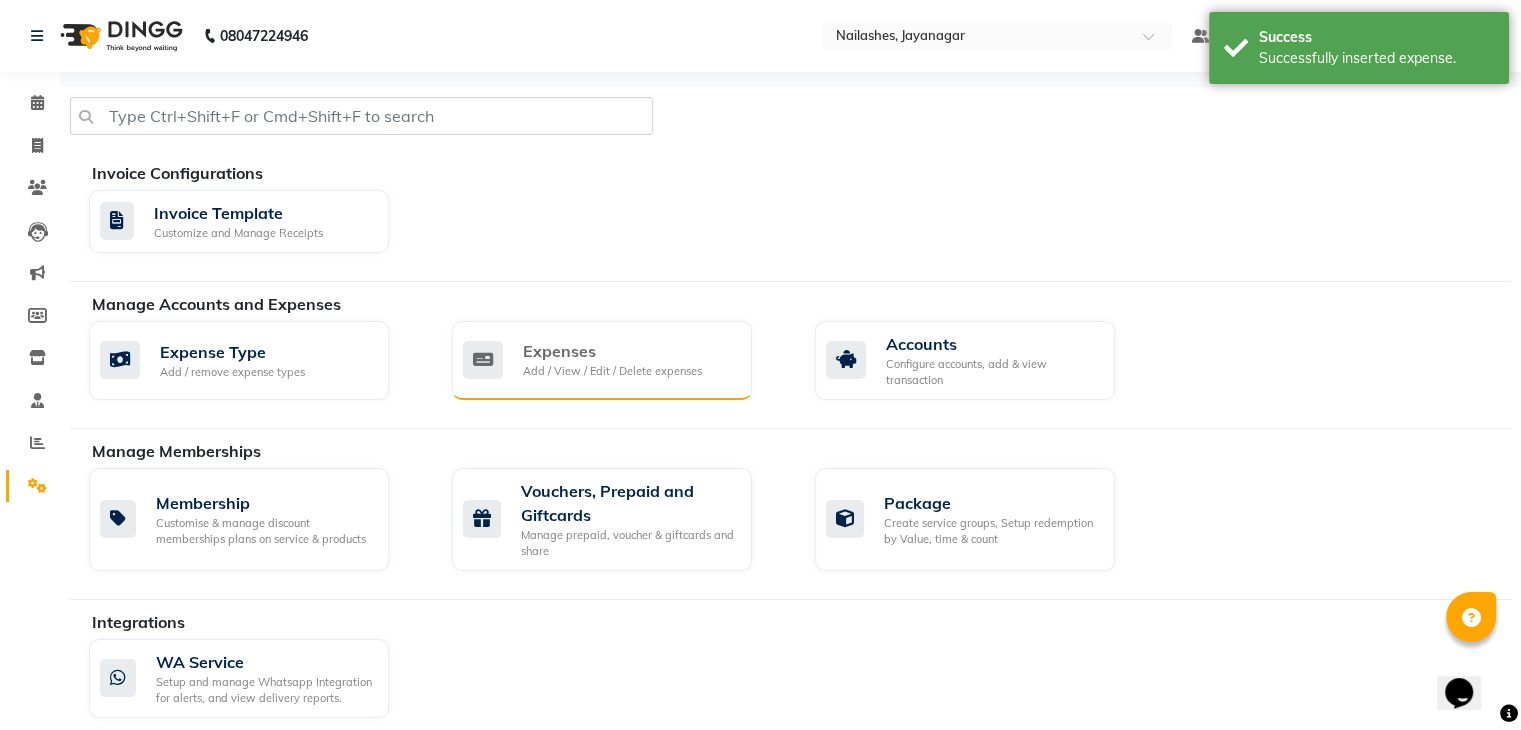 click on "Add / View / Edit / Delete expenses" 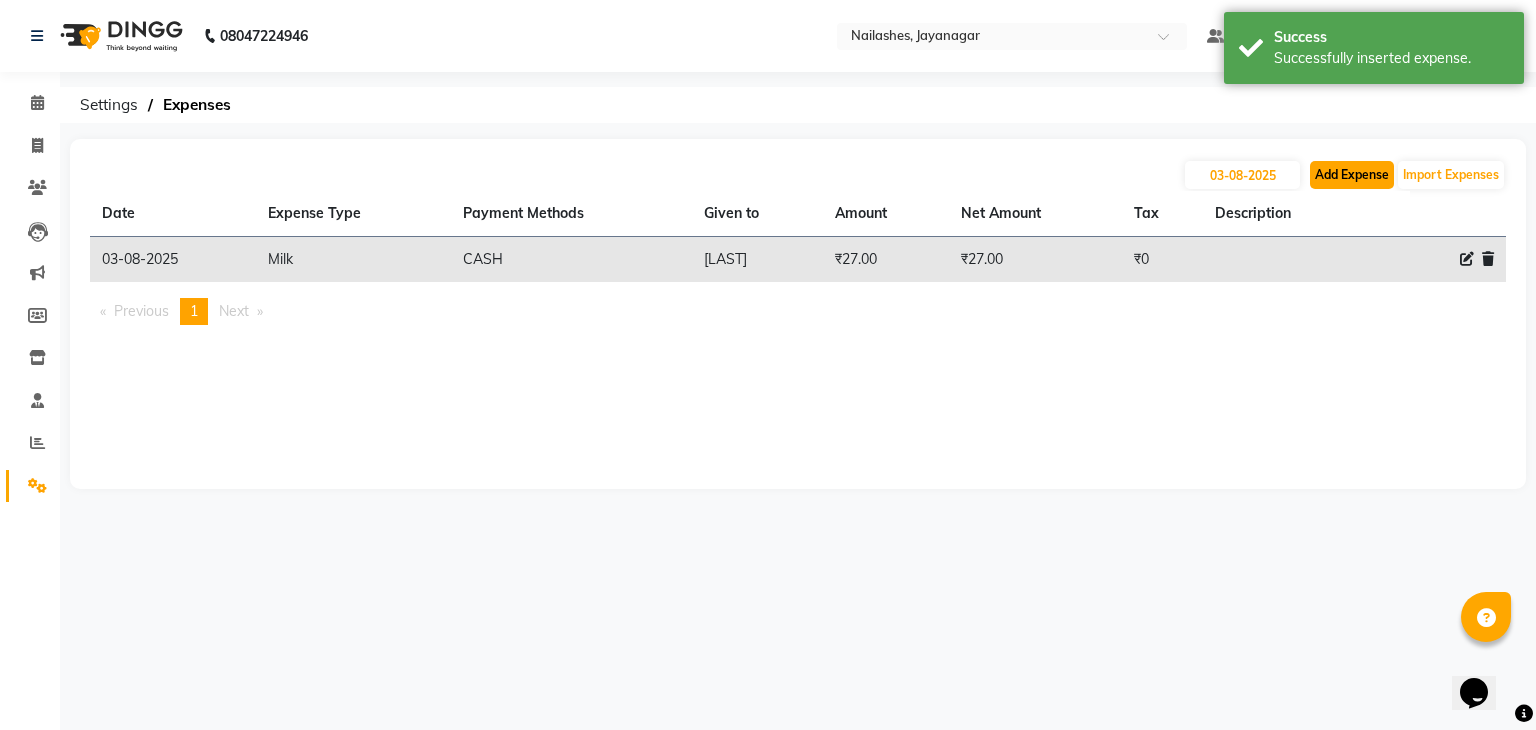click on "Add Expense" 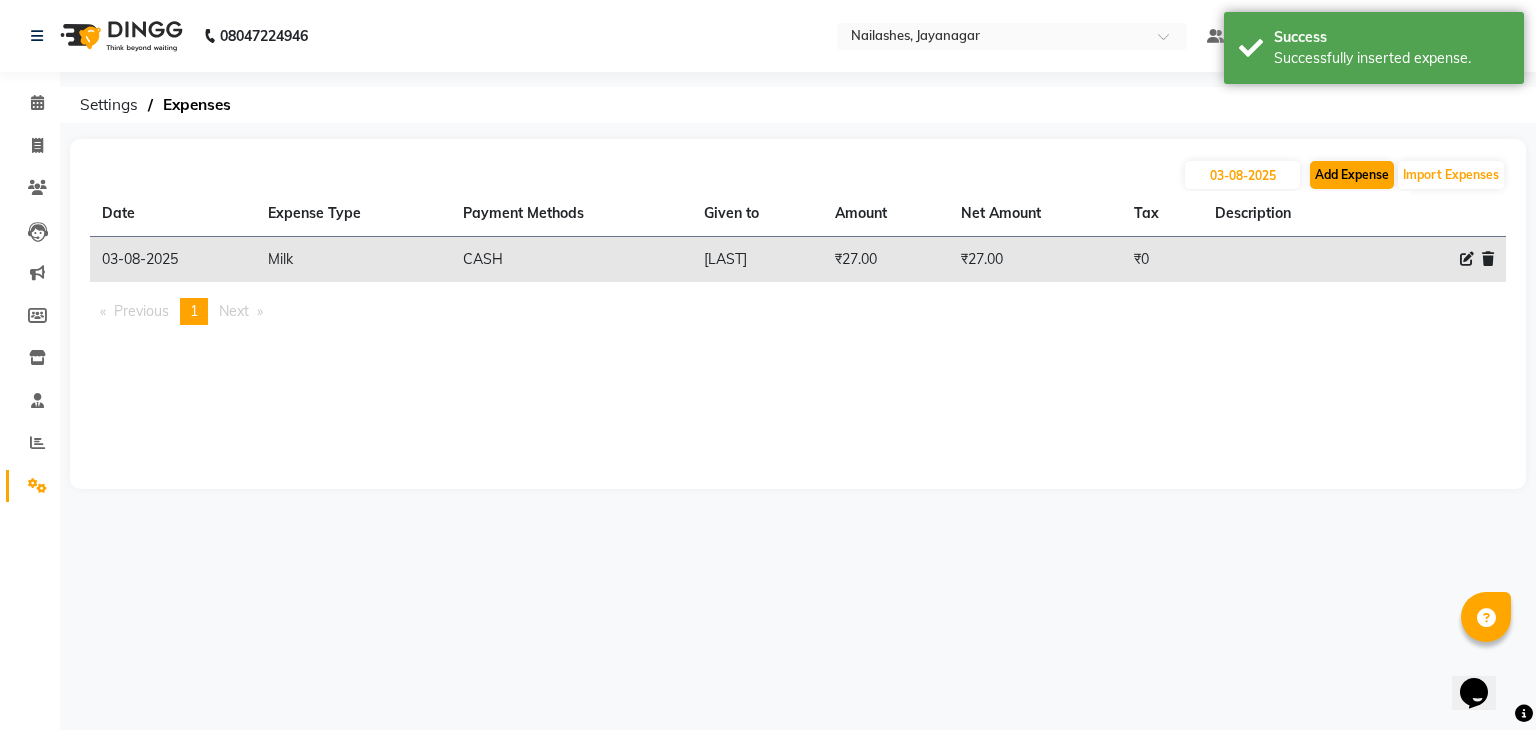 select on "1" 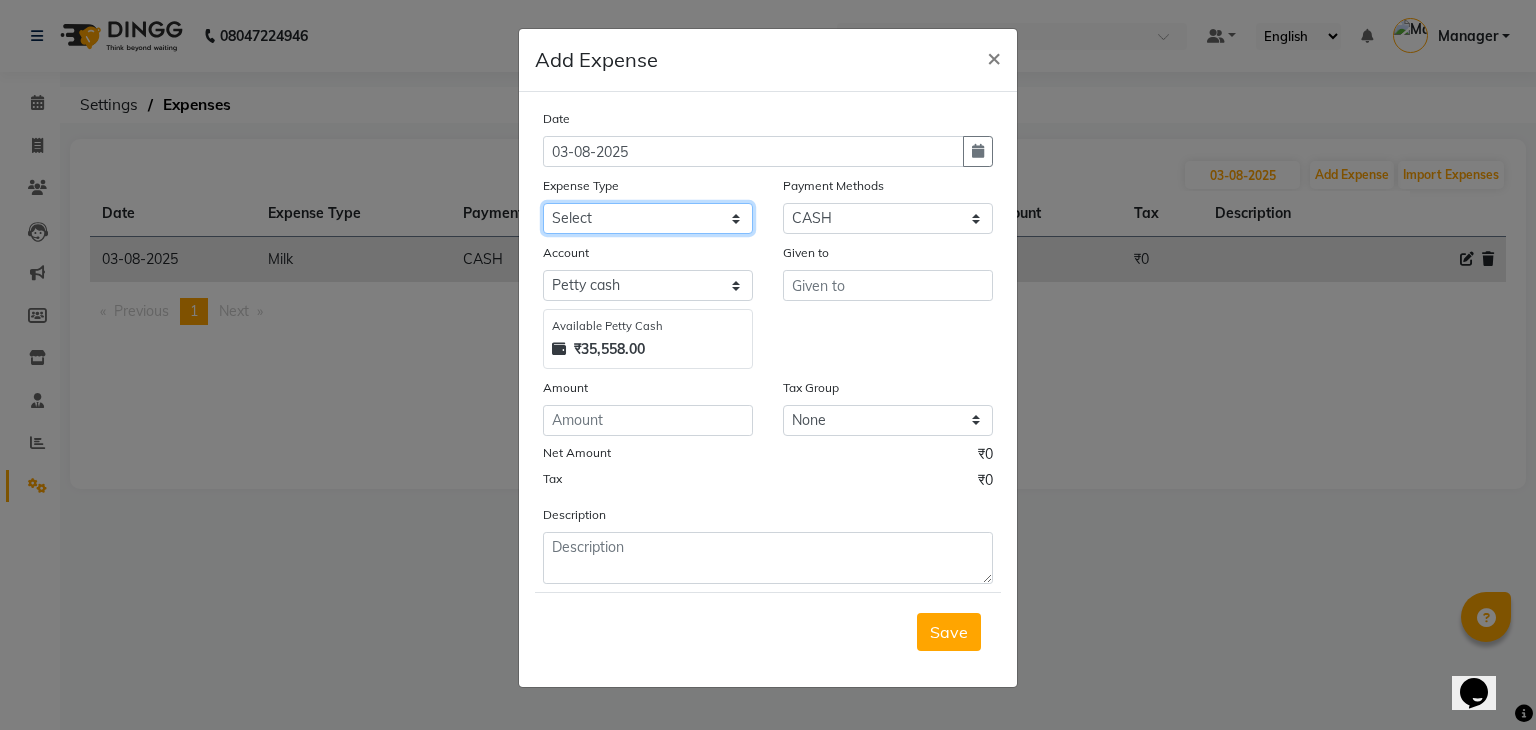 click on "Select acetone Advance Salary bank deposite BBMP Beauty products Bed charges BIRTHDAY CAKE Bonus Carpenter CASH EXPENSE VOUCHER Cash handover chocolate for store cleaning things Client Refreshment coconut water for clients COFFEE coffee cup coffee powder Commission Conveyance Cotton Courier decoration Diesel for generator Donation Drinking Water Electricity Eyelashes return Face mask floor cleaner flowers daily garbage generator diesel green tea GST handover HANDWASH House Keeping Material House keeping Salary Incentive Internet Bill juice LAUNDRY Maintainance Marketing Medical Membership Milk Milk miscelleneous Naturals salon NEWSPAPER O T Other Pantry PETROL Phone Bill Plants plumber pooja items Porter priest Product Purchase product return Product sale puja items RAPIDO Refund Rent Shop Rent Staff Accommodation Royalty Salary Staff cab charges Staff dinner Staff Flight Ticket Staff  Hiring from another Branch Staff Snacks Stationary STORE OPENING CHARGE sugar sweets TEAM DINNER TIPS Tissue Transgender" 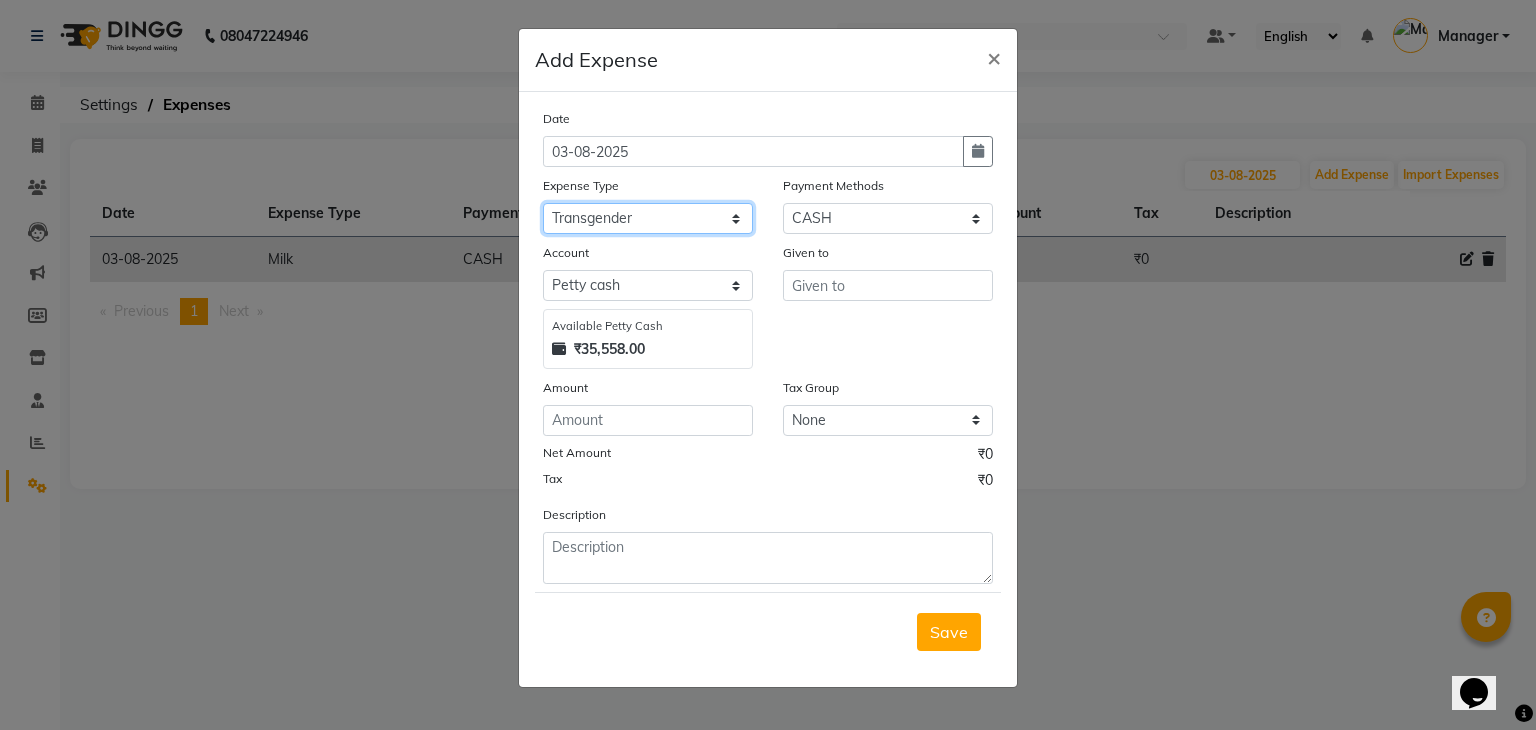 click on "Select acetone Advance Salary bank deposite BBMP Beauty products Bed charges BIRTHDAY CAKE Bonus Carpenter CASH EXPENSE VOUCHER Cash handover chocolate for store cleaning things Client Refreshment coconut water for clients COFFEE coffee cup coffee powder Commission Conveyance Cotton Courier decoration Diesel for generator Donation Drinking Water Electricity Eyelashes return Face mask floor cleaner flowers daily garbage generator diesel green tea GST handover HANDWASH House Keeping Material House keeping Salary Incentive Internet Bill juice LAUNDRY Maintainance Marketing Medical Membership Milk Milk miscelleneous Naturals salon NEWSPAPER O T Other Pantry PETROL Phone Bill Plants plumber pooja items Porter priest Product Purchase product return Product sale puja items RAPIDO Refund Rent Shop Rent Staff Accommodation Royalty Salary Staff cab charges Staff dinner Staff Flight Ticket Staff  Hiring from another Branch Staff Snacks Stationary STORE OPENING CHARGE sugar sweets TEAM DINNER TIPS Tissue Transgender" 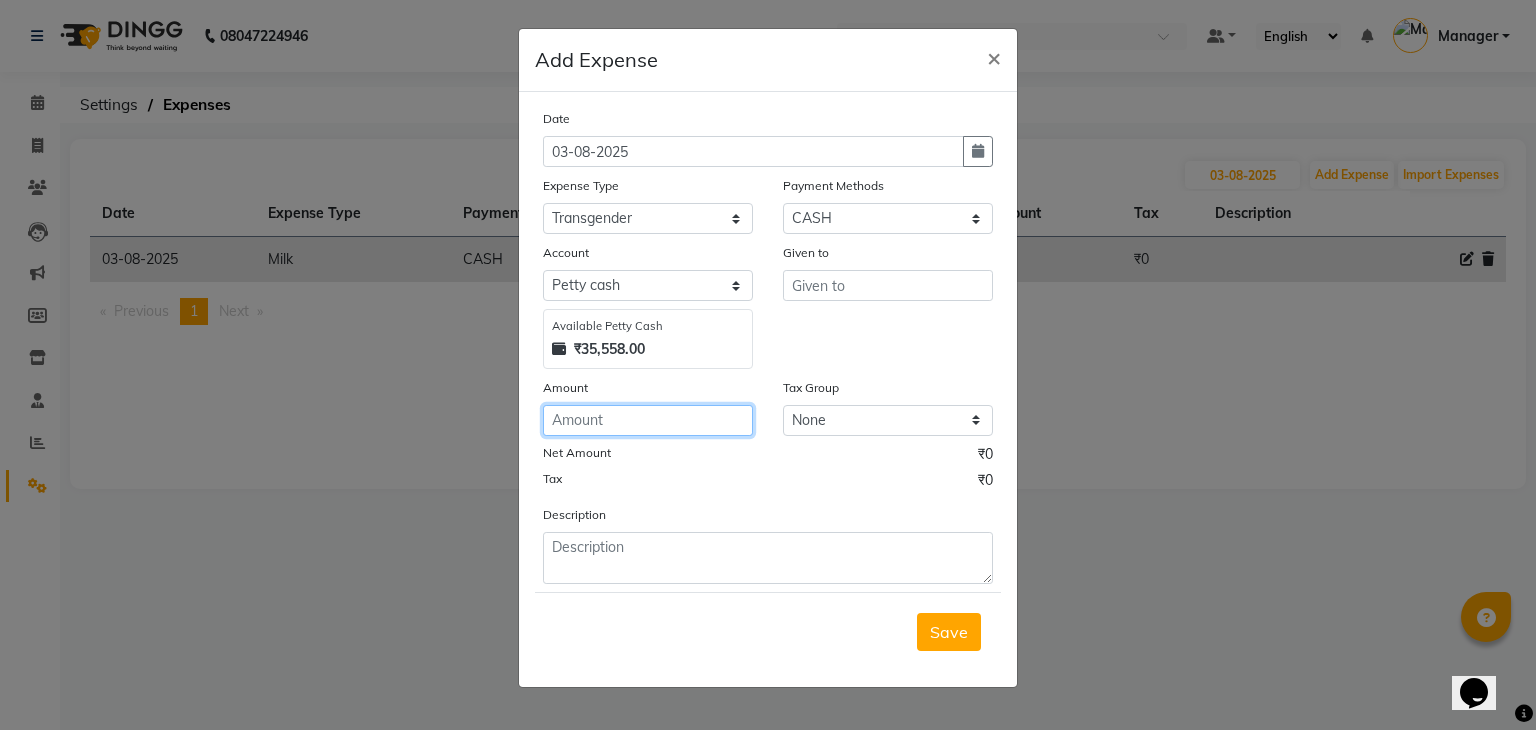 click 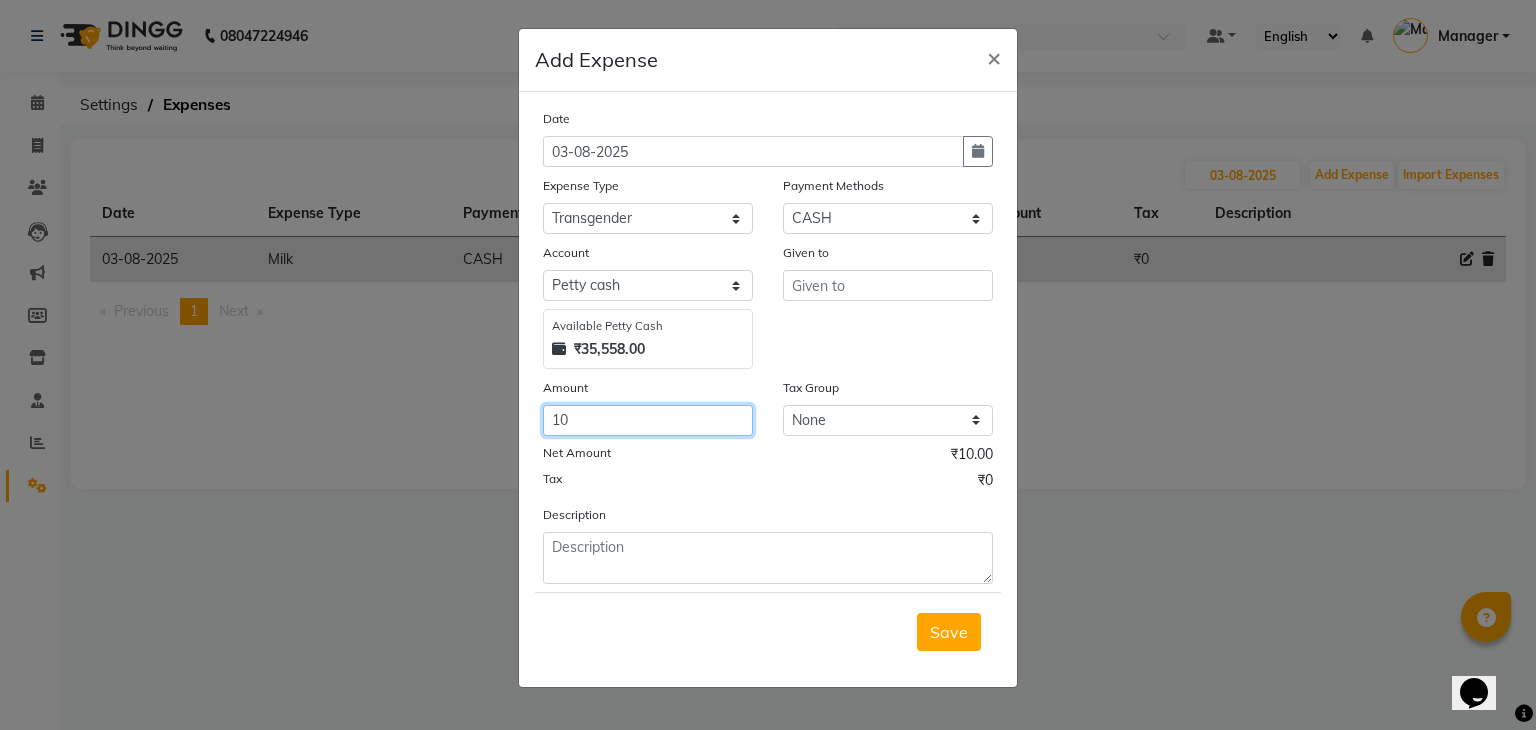 type on "10" 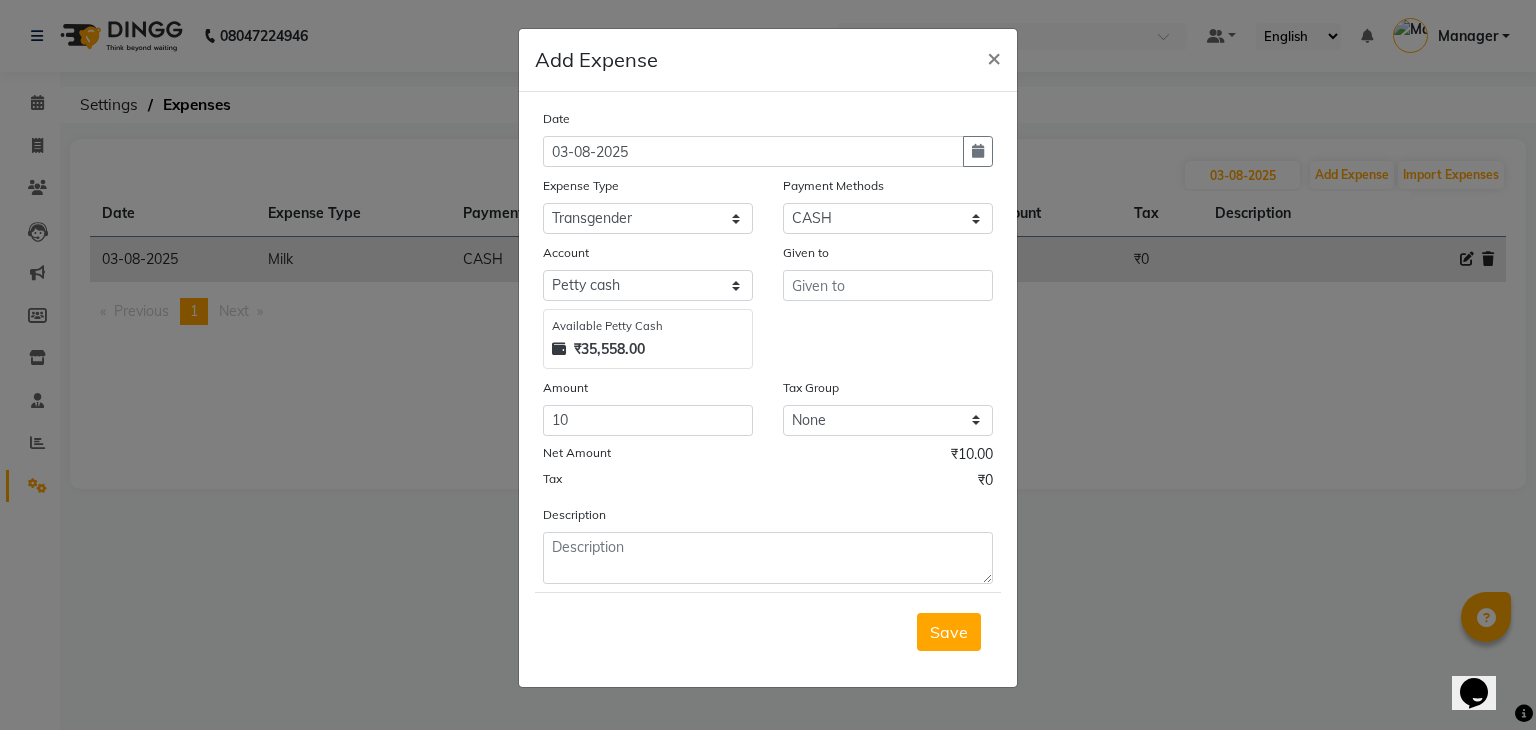 click on "Given to" 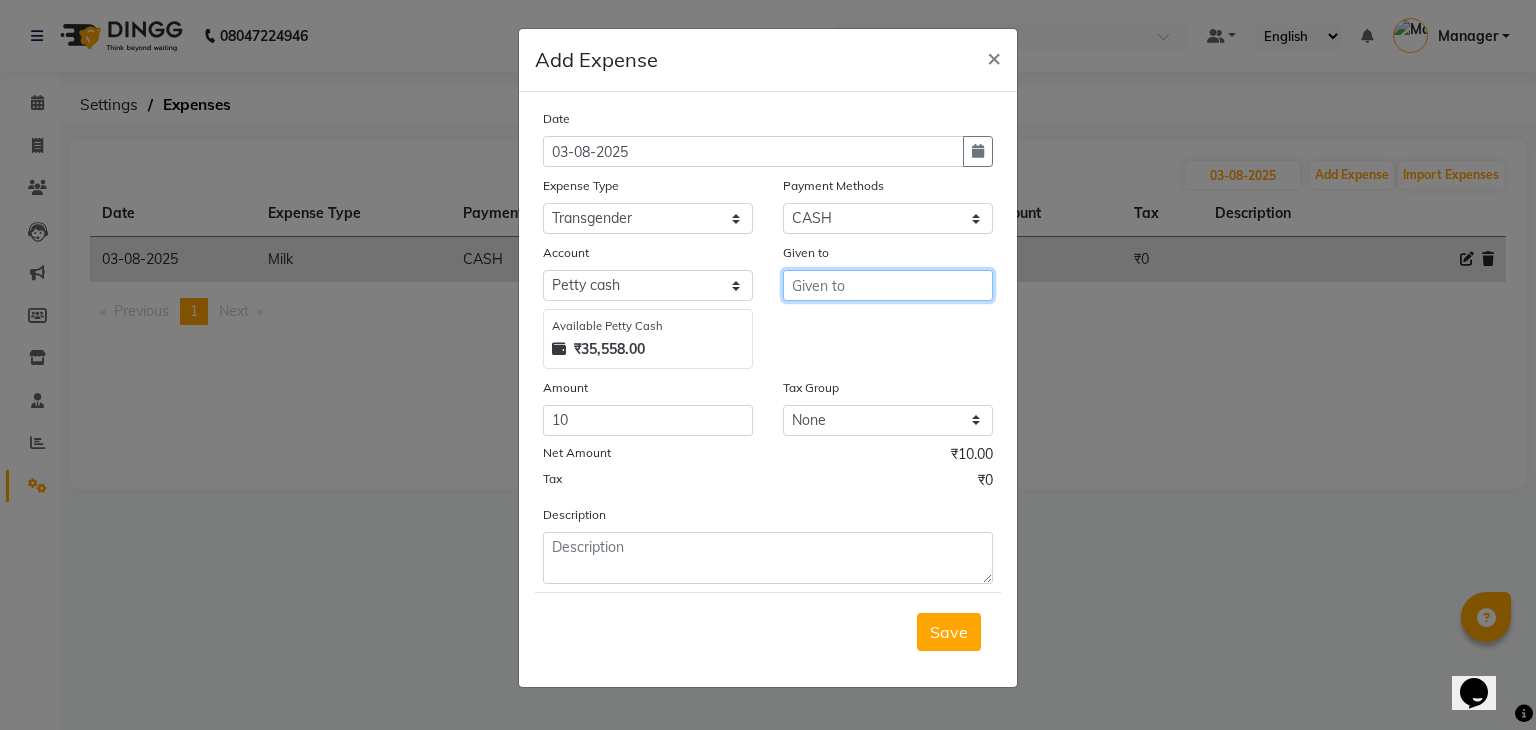 click at bounding box center (888, 285) 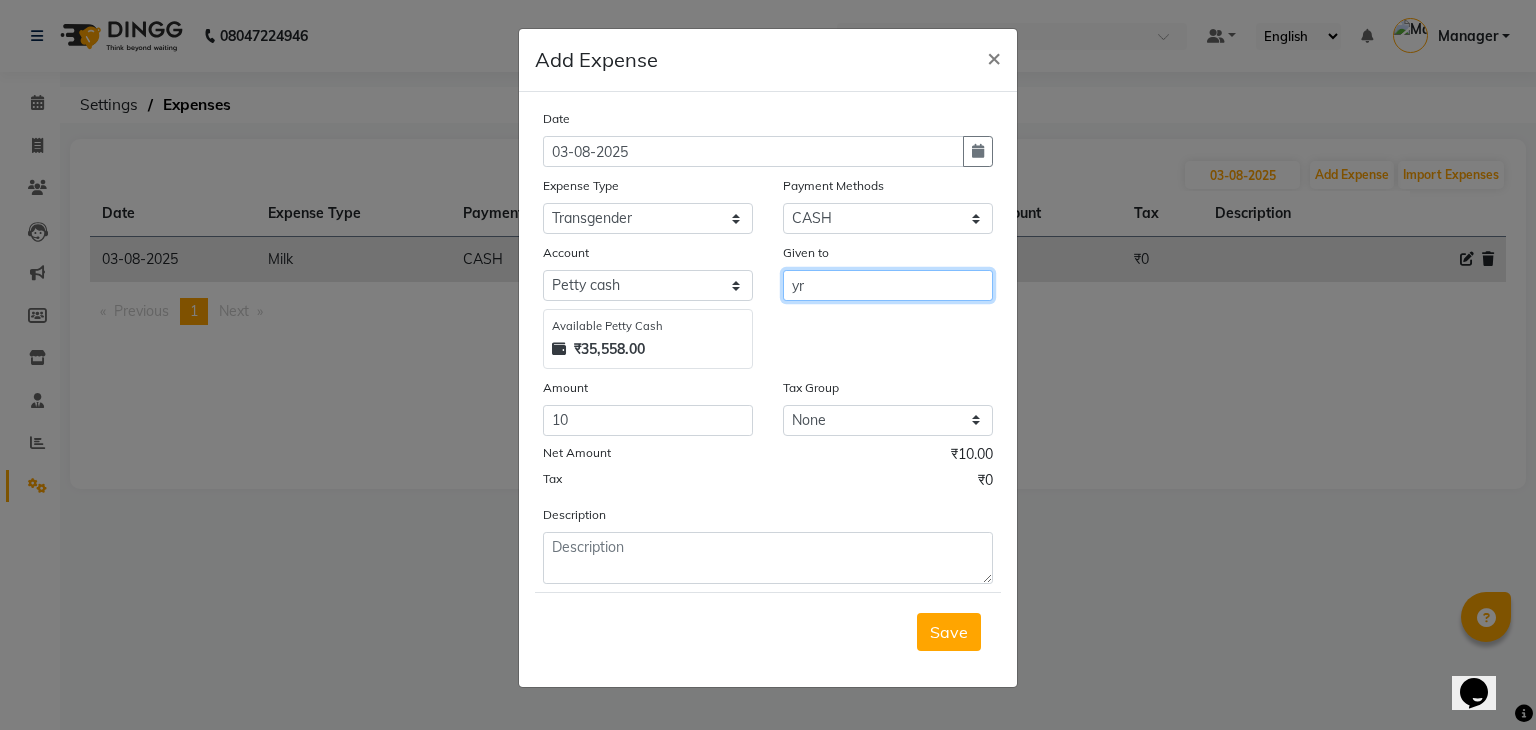 type on "y" 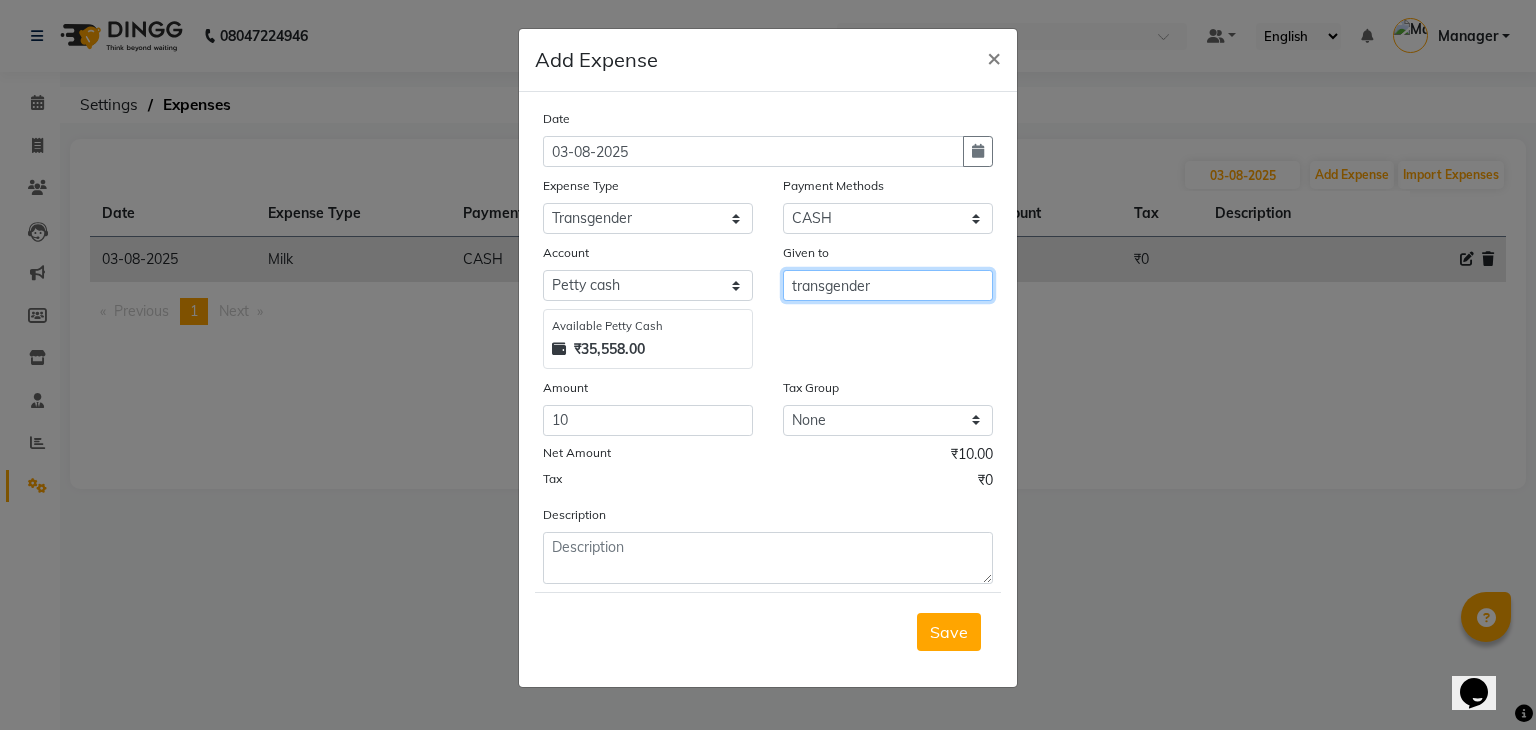 type on "transgender" 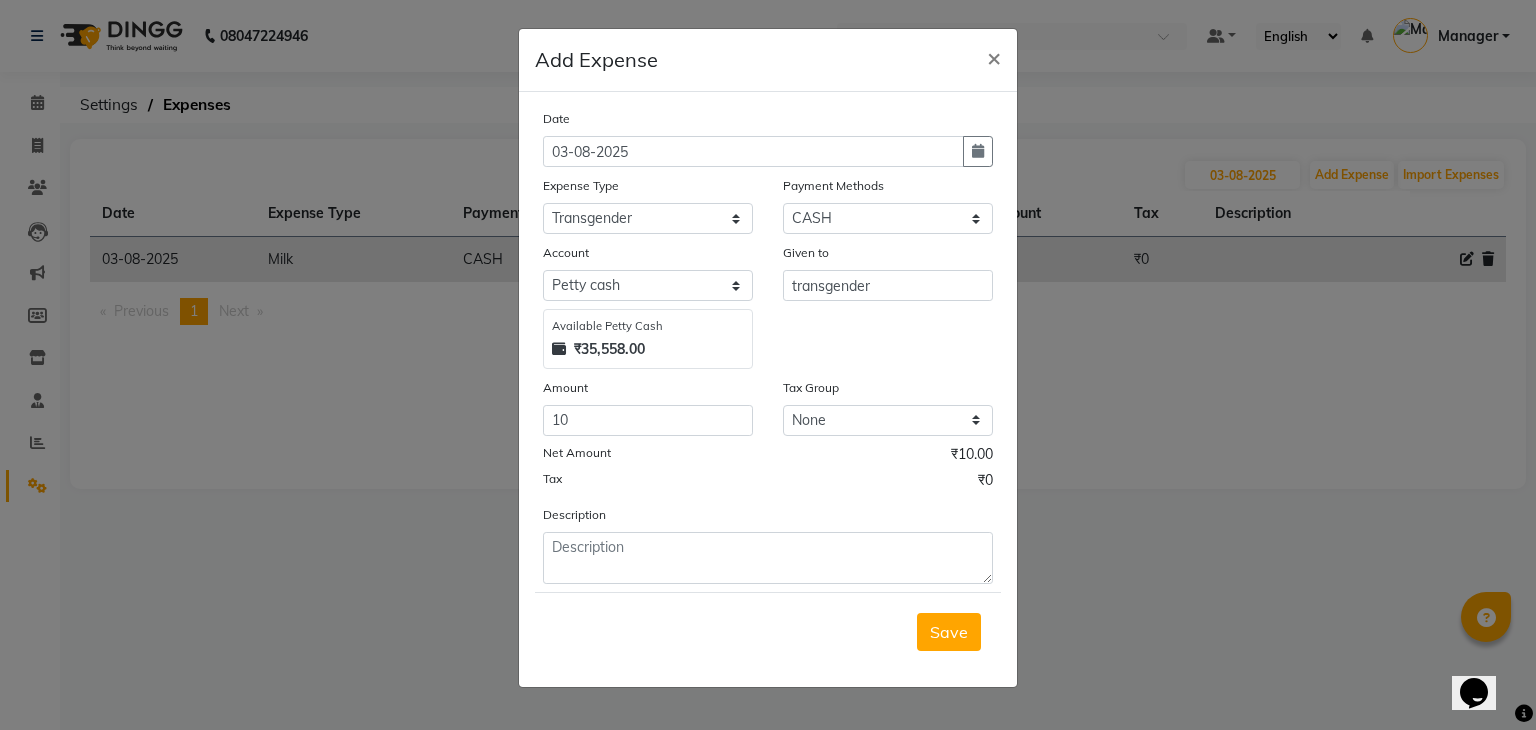 click on "Save" at bounding box center [949, 632] 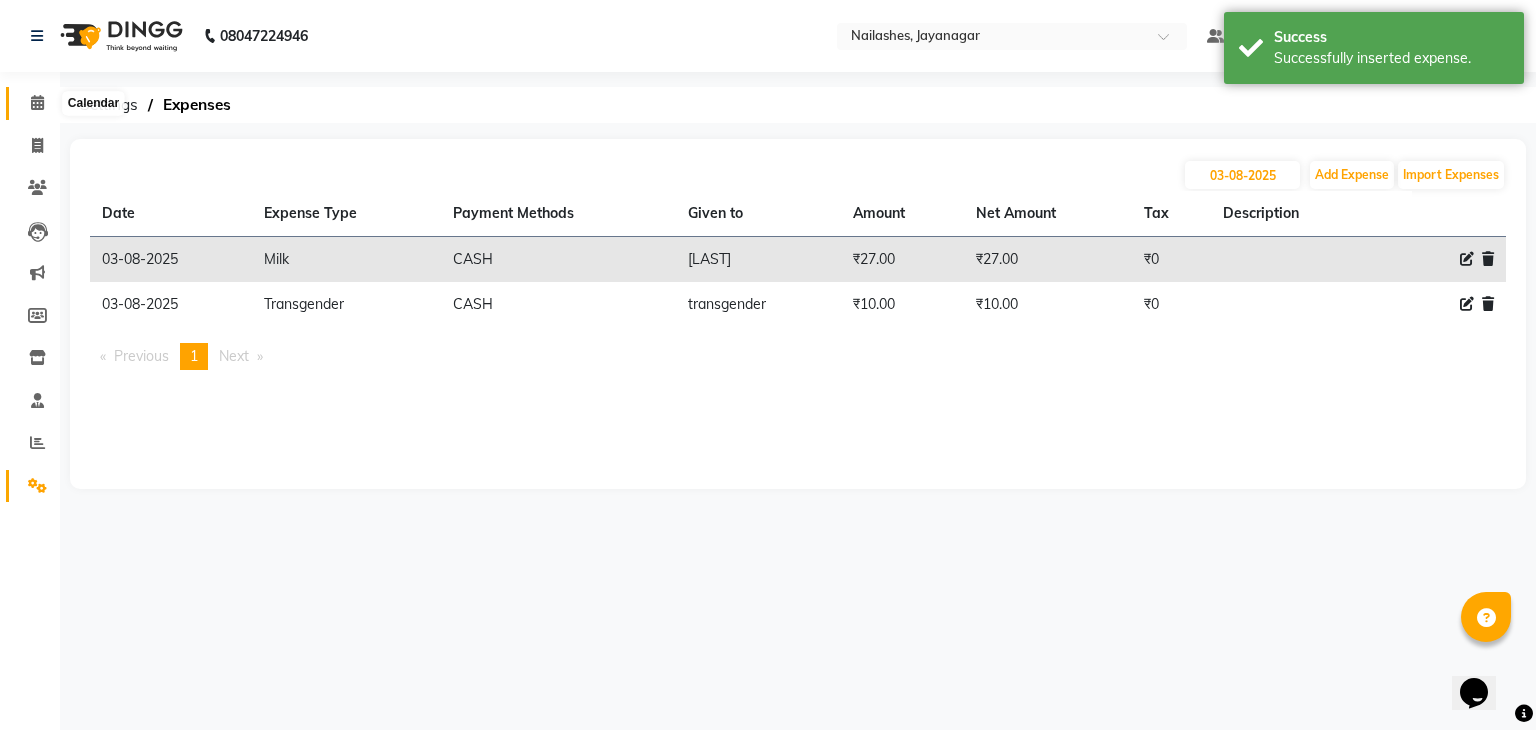 click 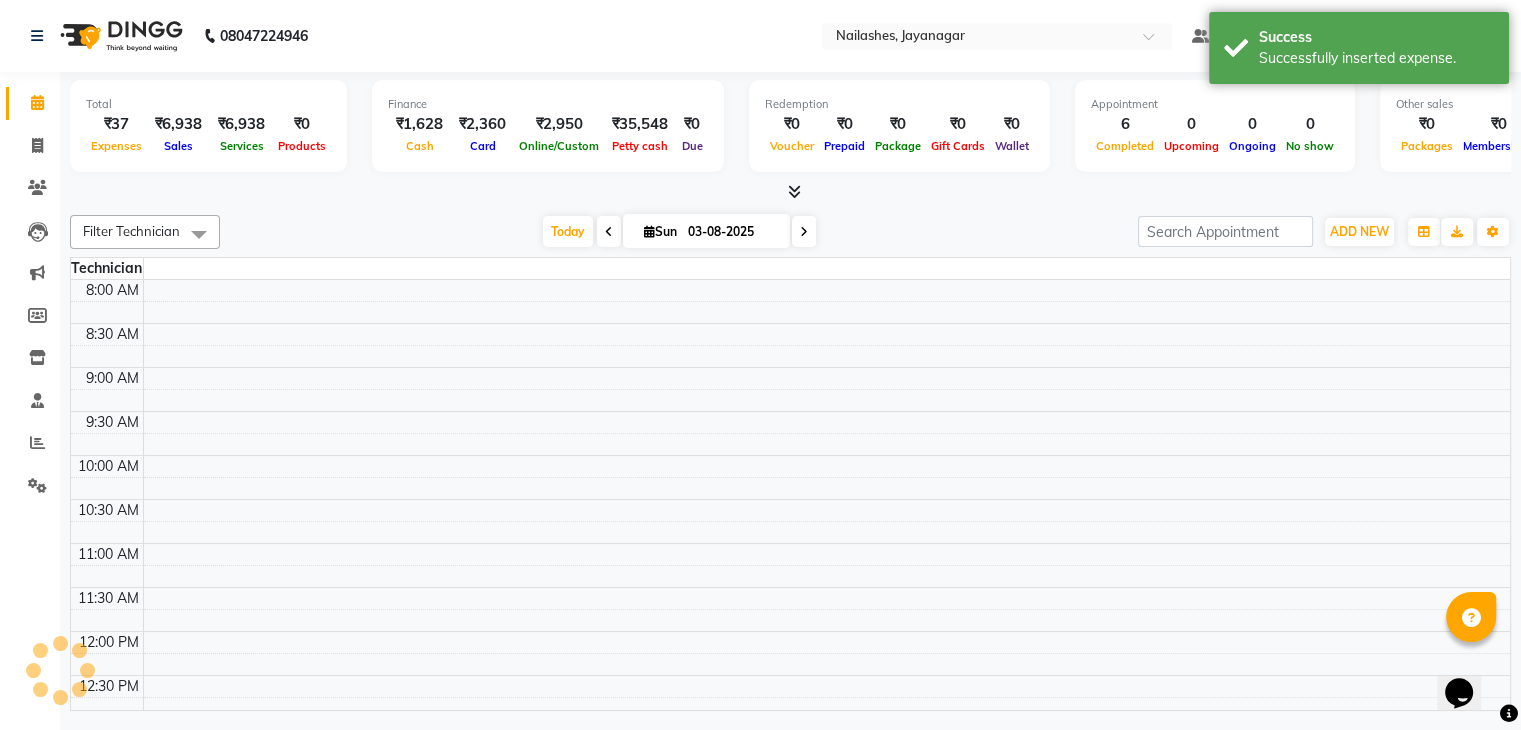 scroll, scrollTop: 0, scrollLeft: 0, axis: both 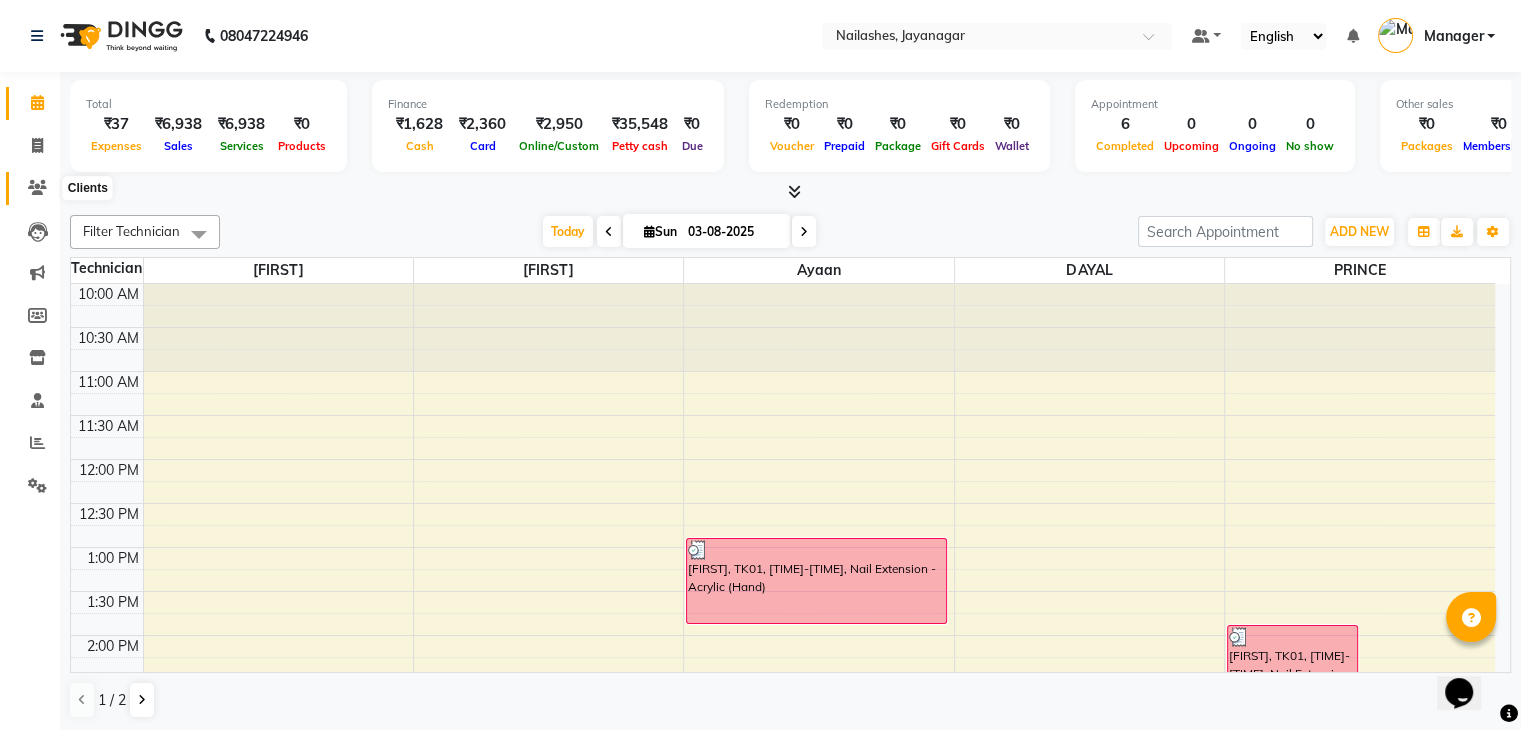 click 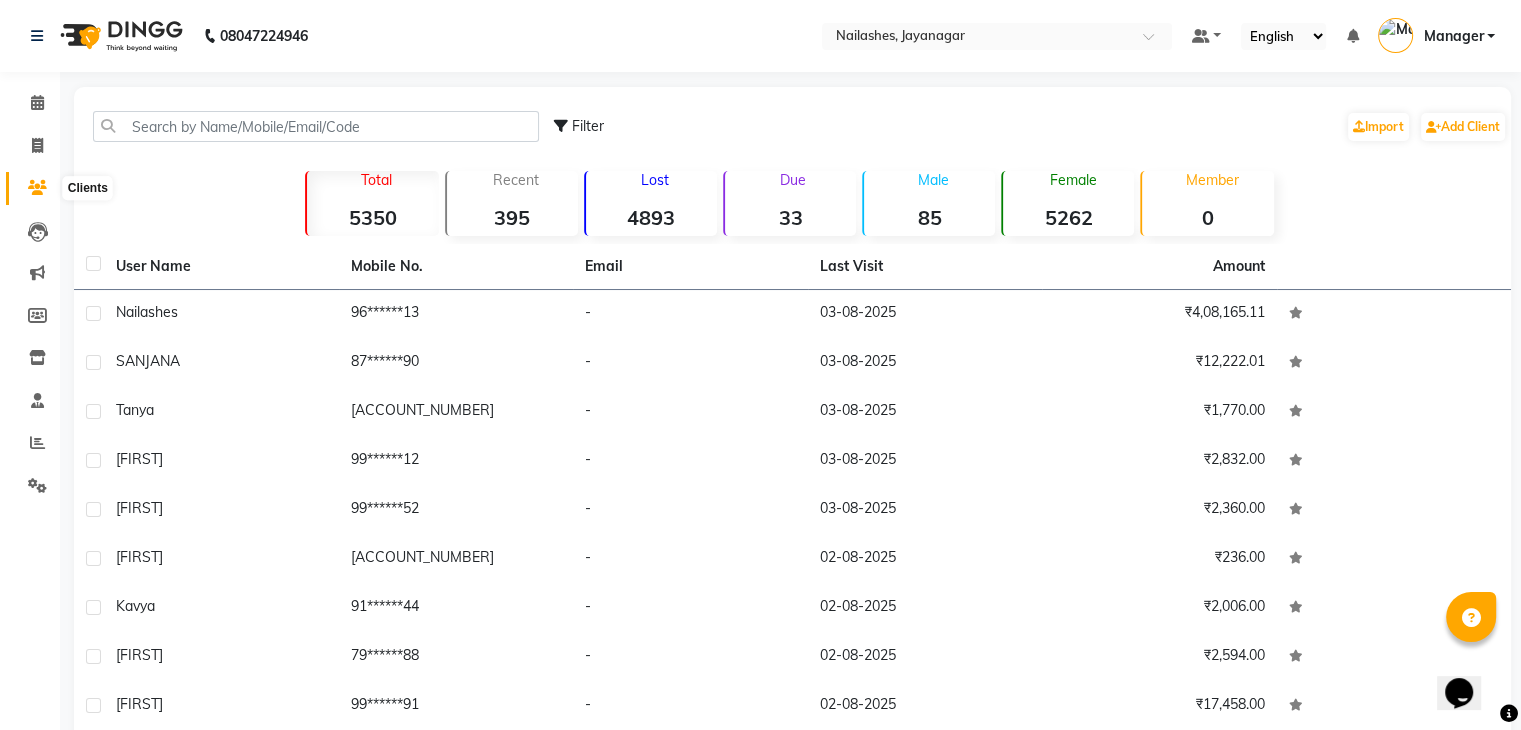 click 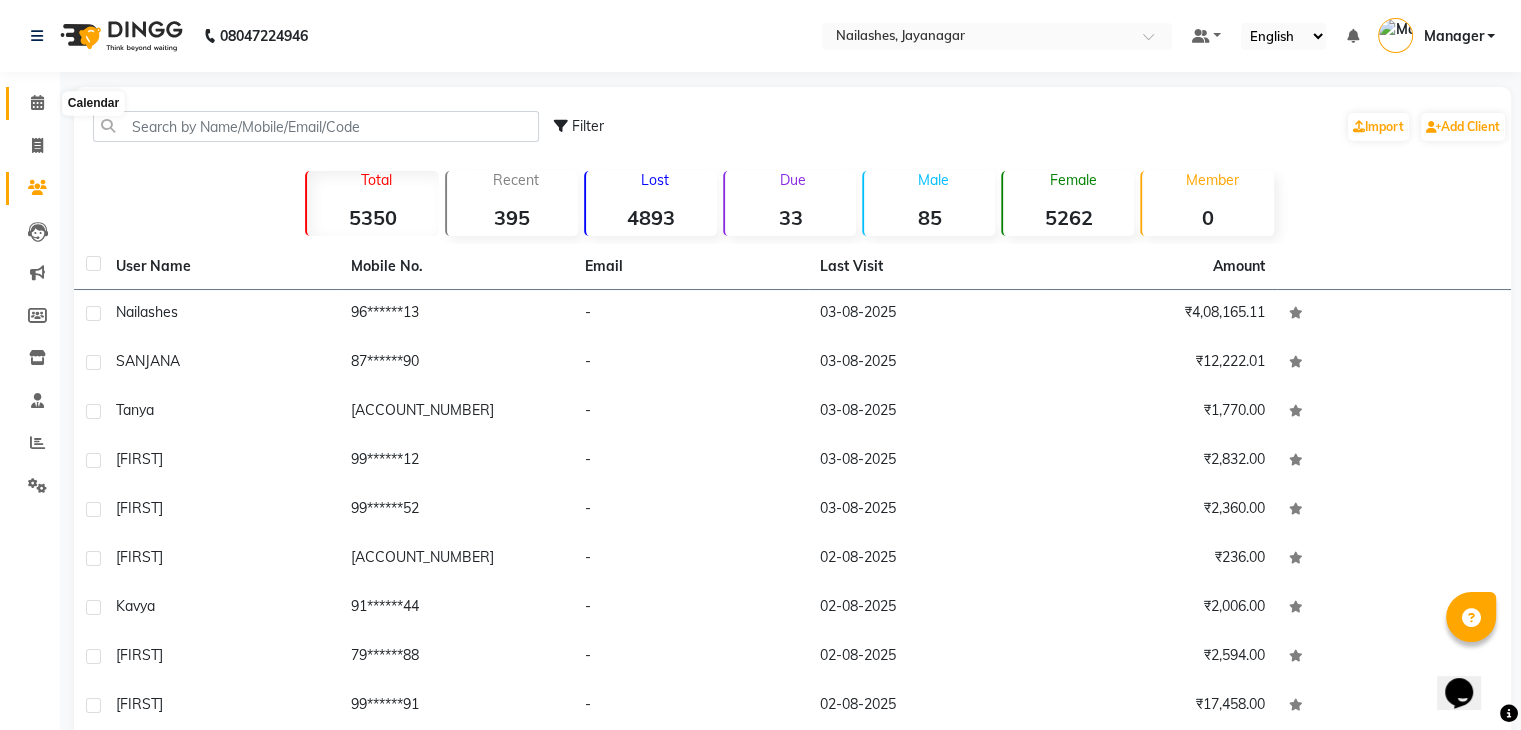 click 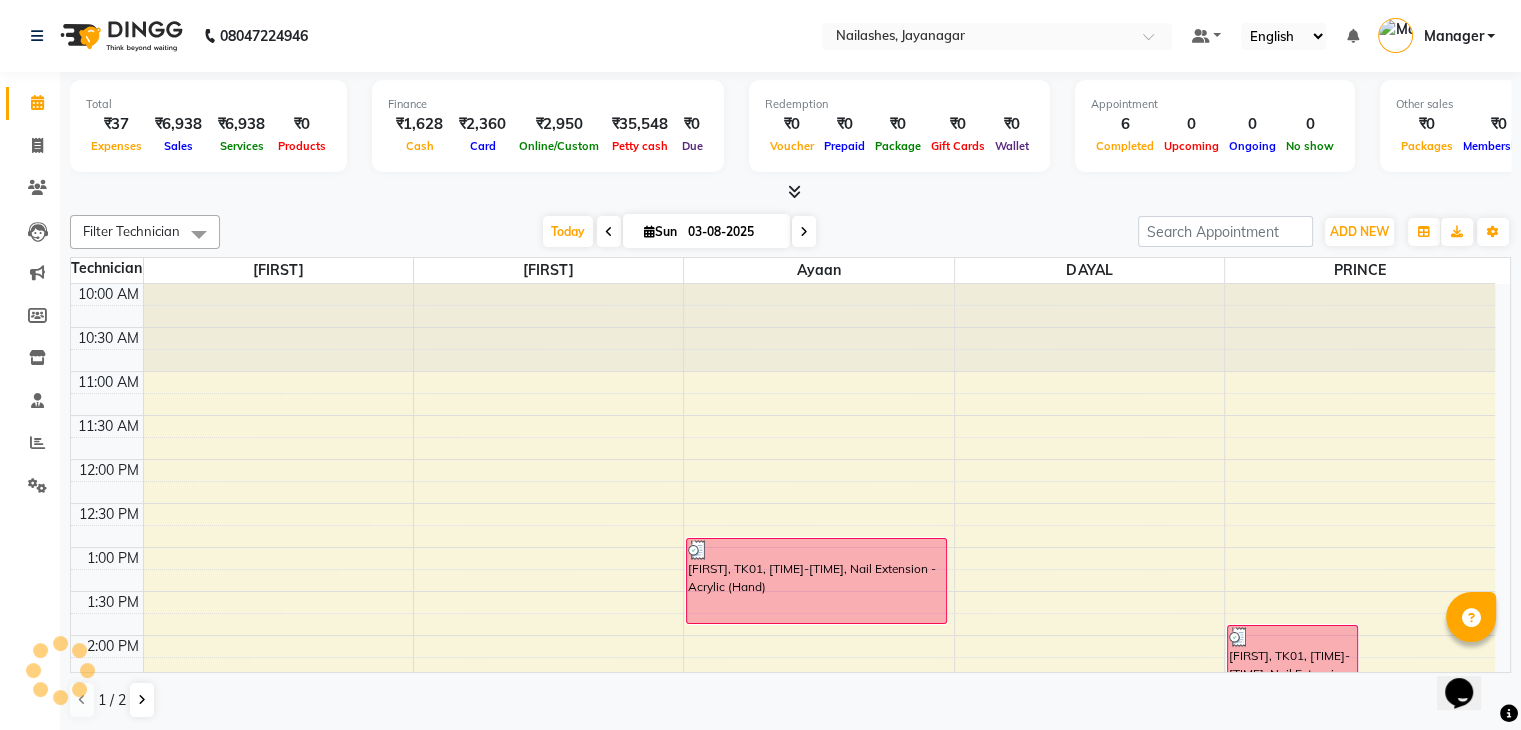scroll, scrollTop: 0, scrollLeft: 0, axis: both 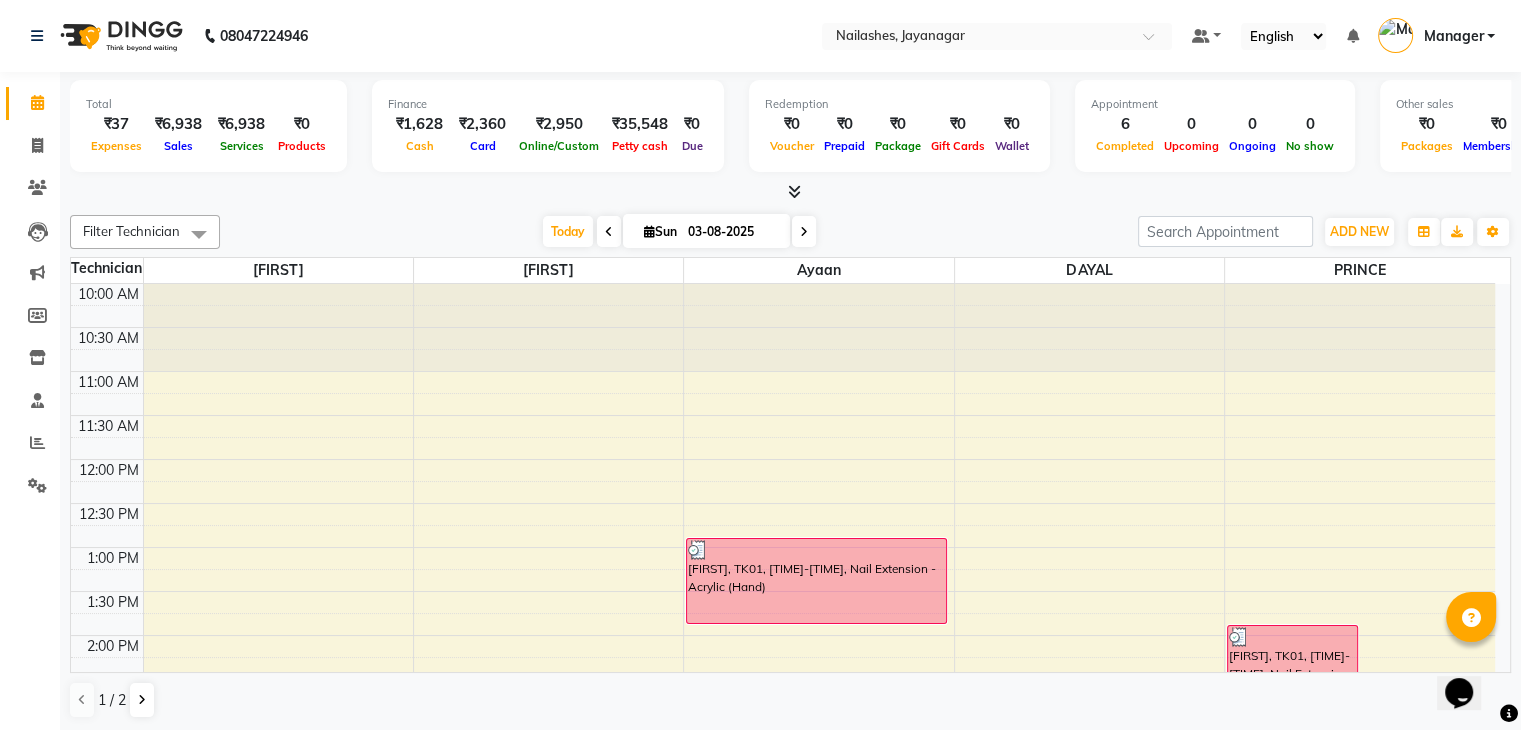 click at bounding box center (790, 192) 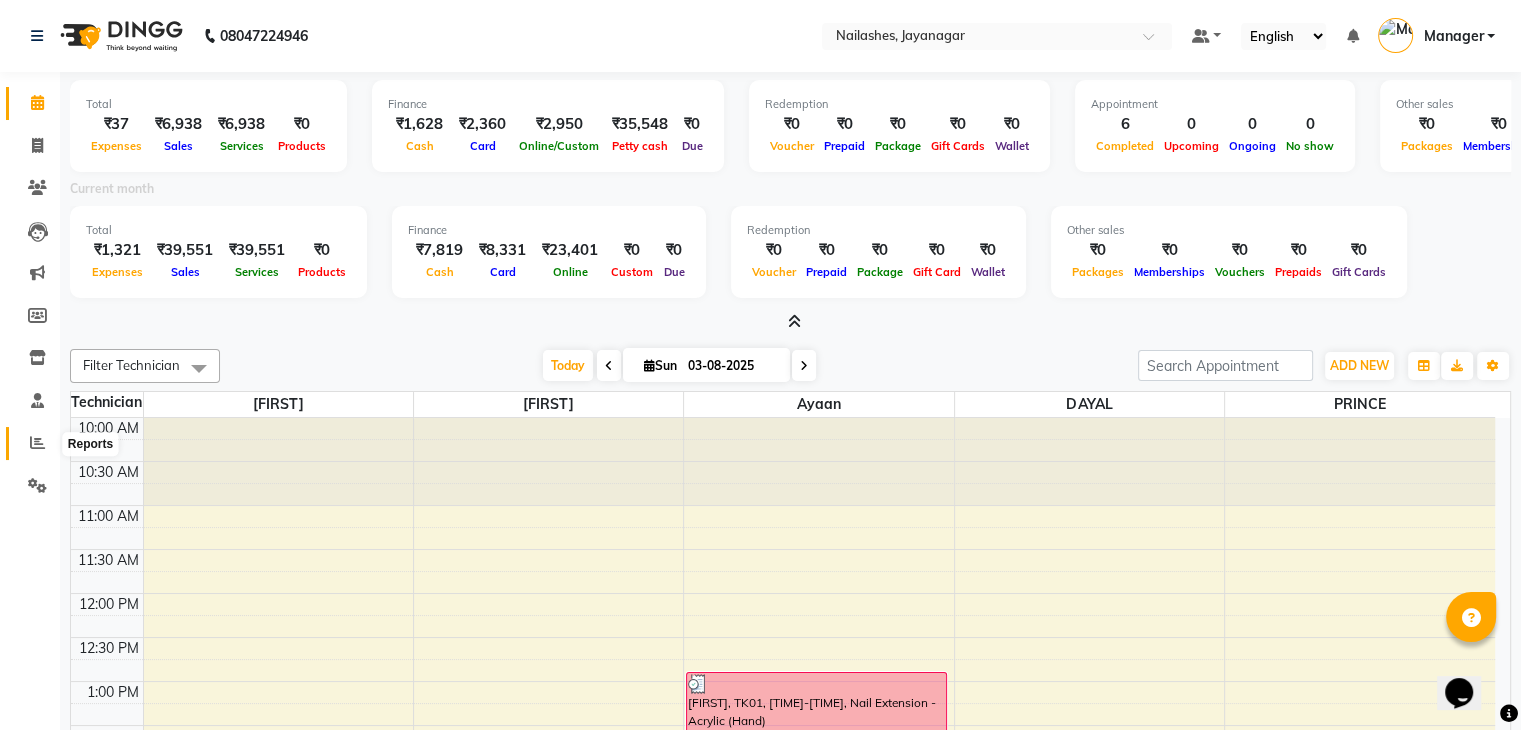 click 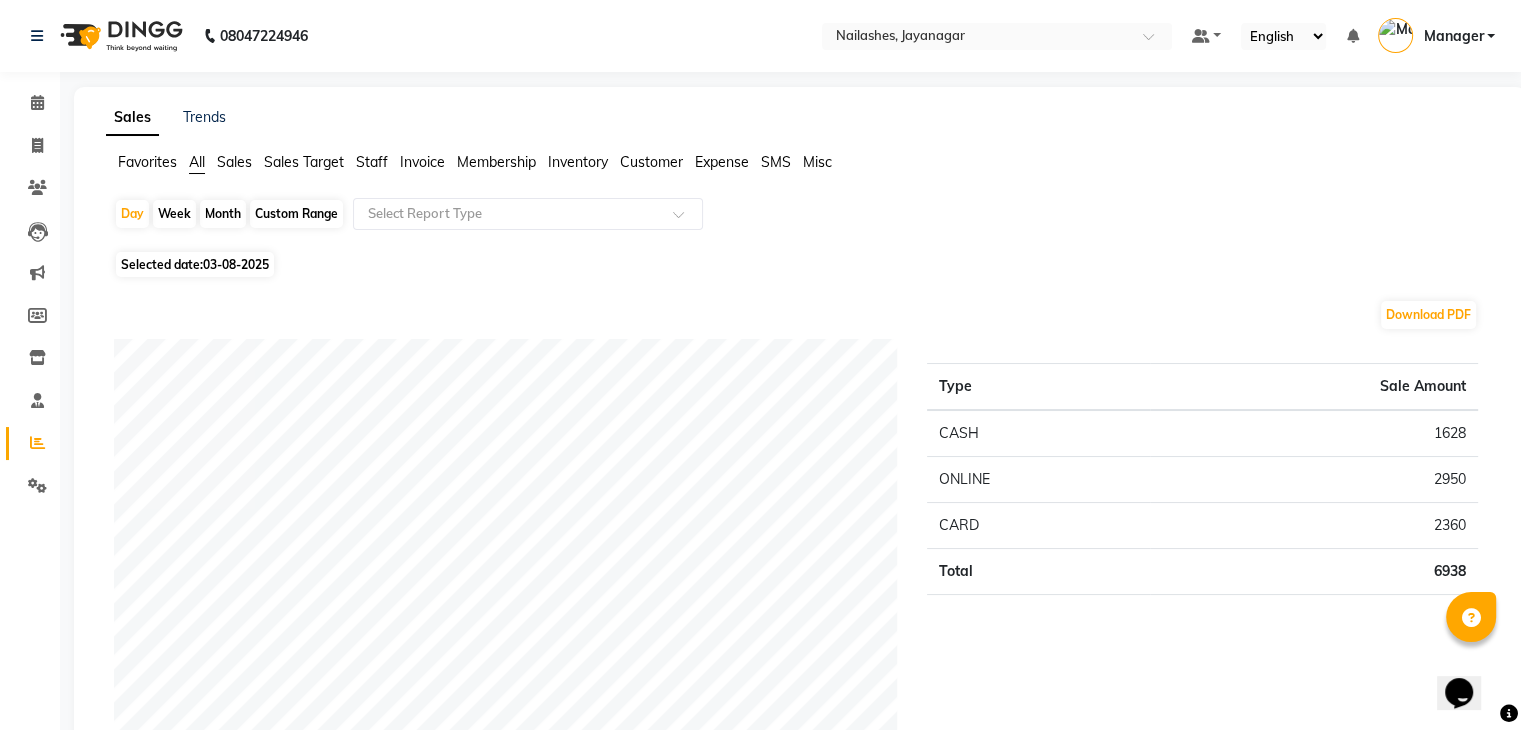 click on "Staff" 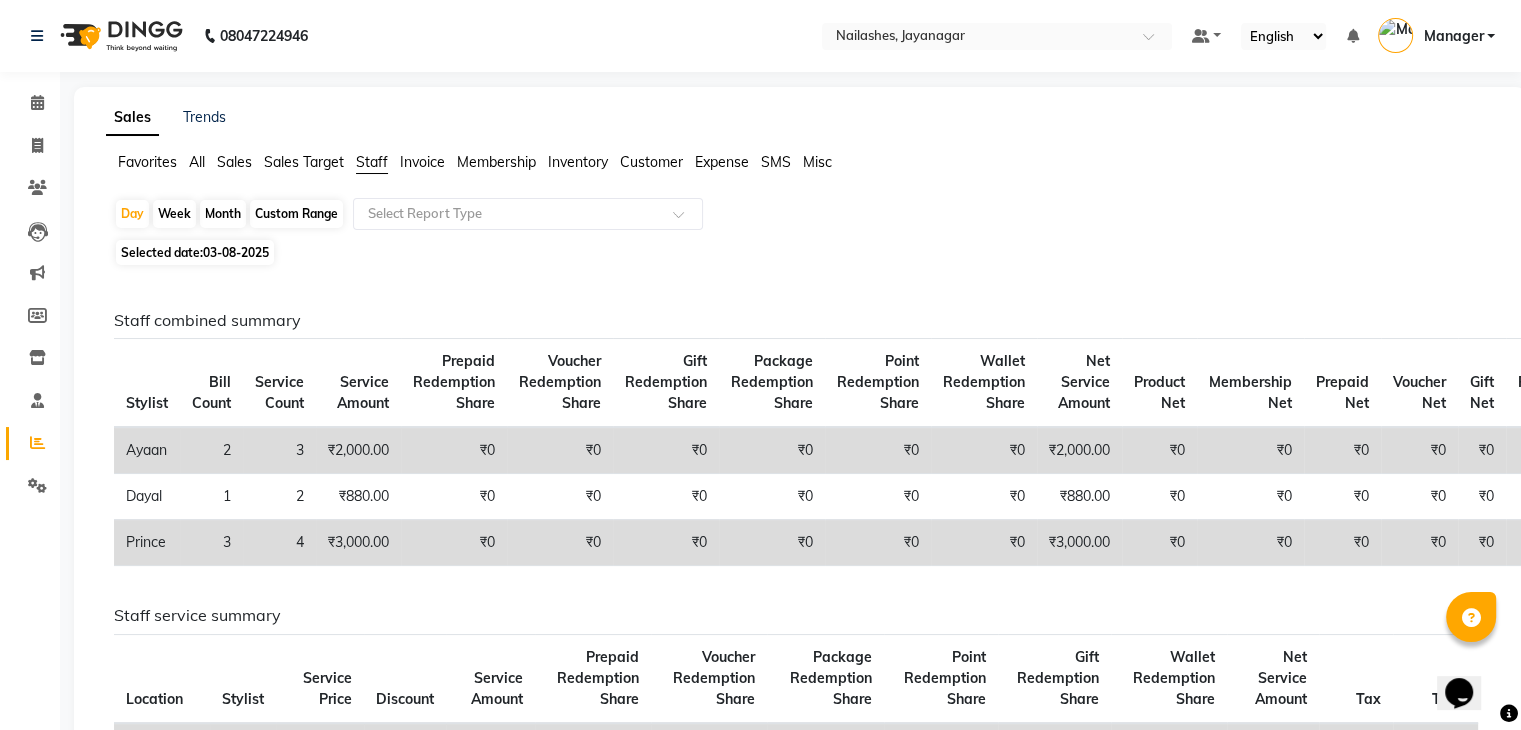 click on "Invoice" 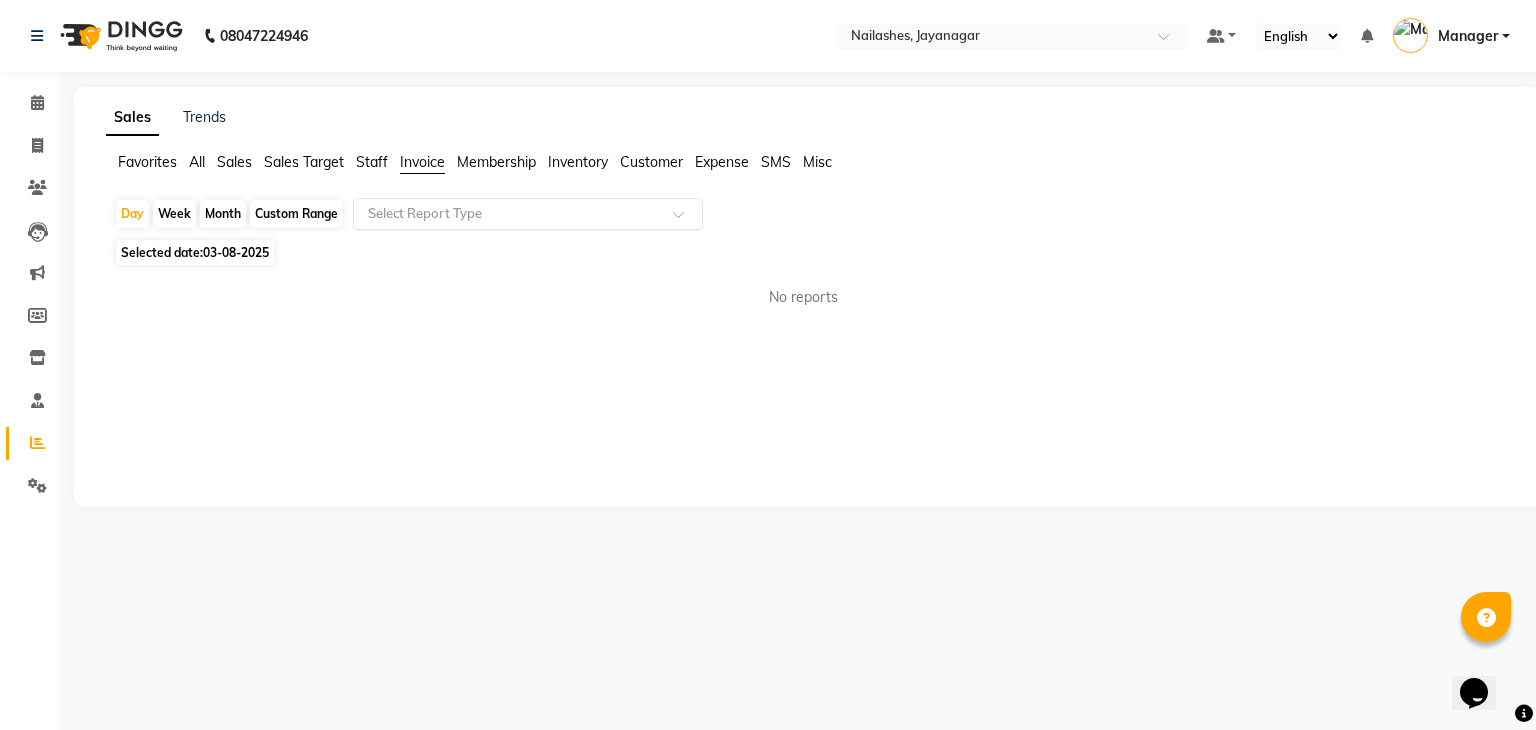 click 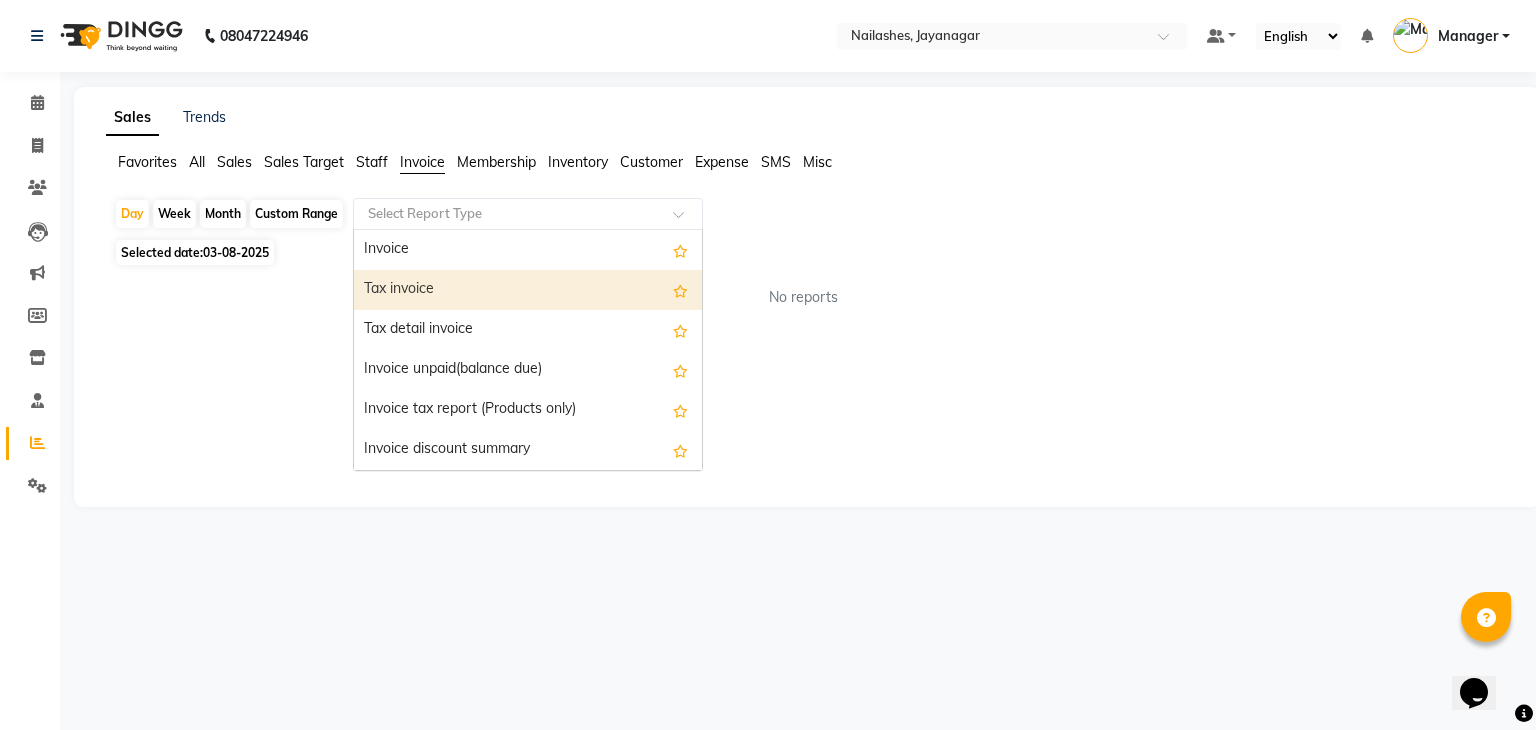 click on "Tax invoice" at bounding box center (528, 290) 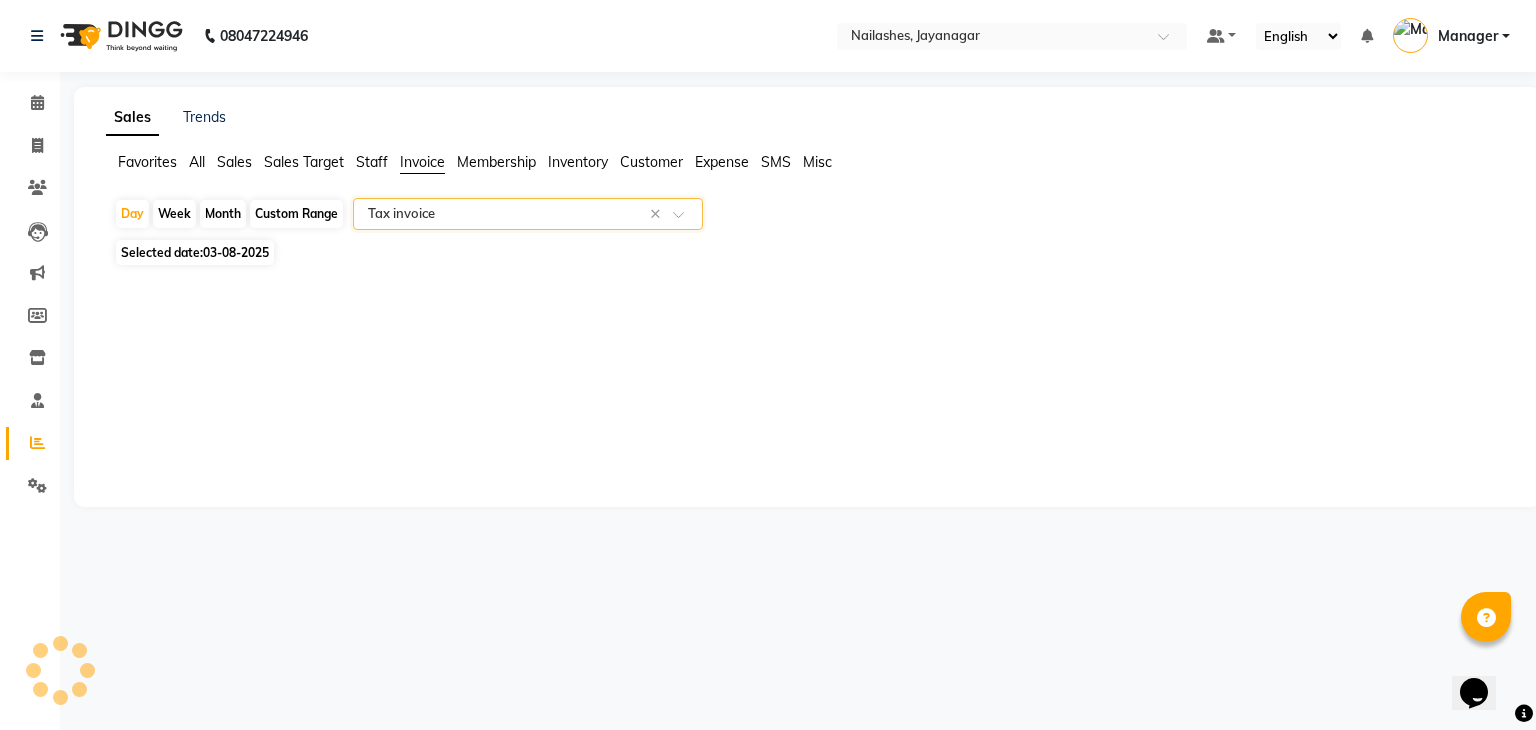 select on "full_report" 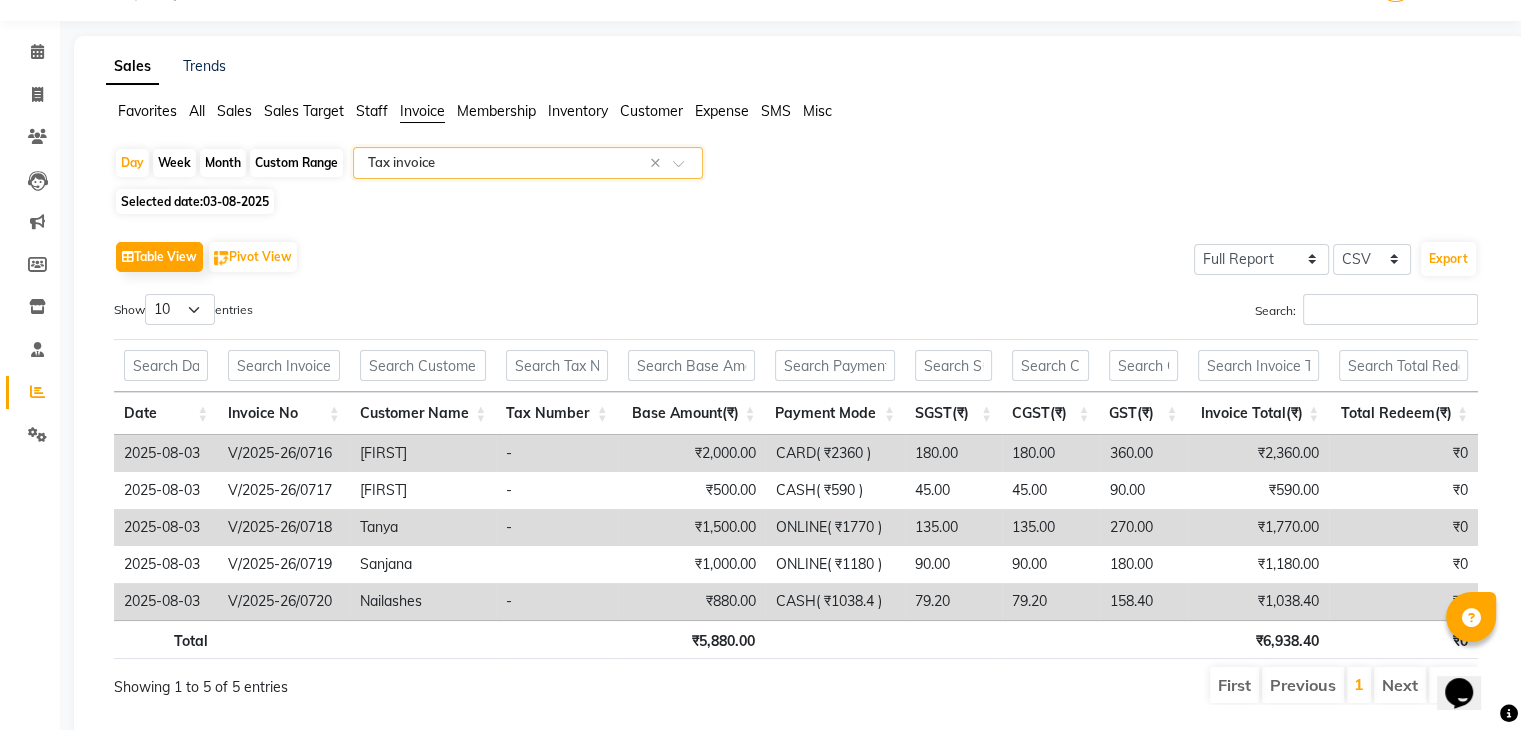 scroll, scrollTop: 0, scrollLeft: 0, axis: both 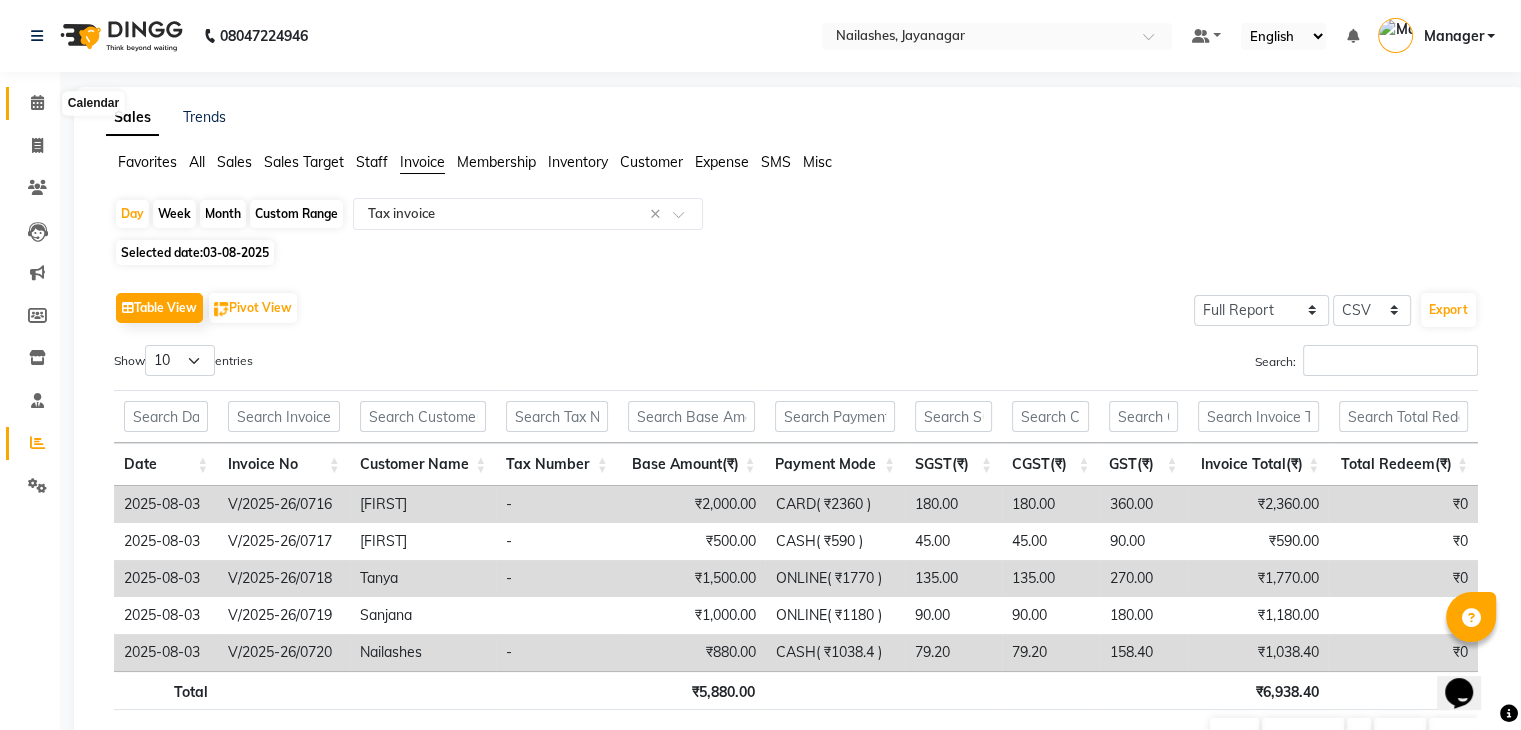 click 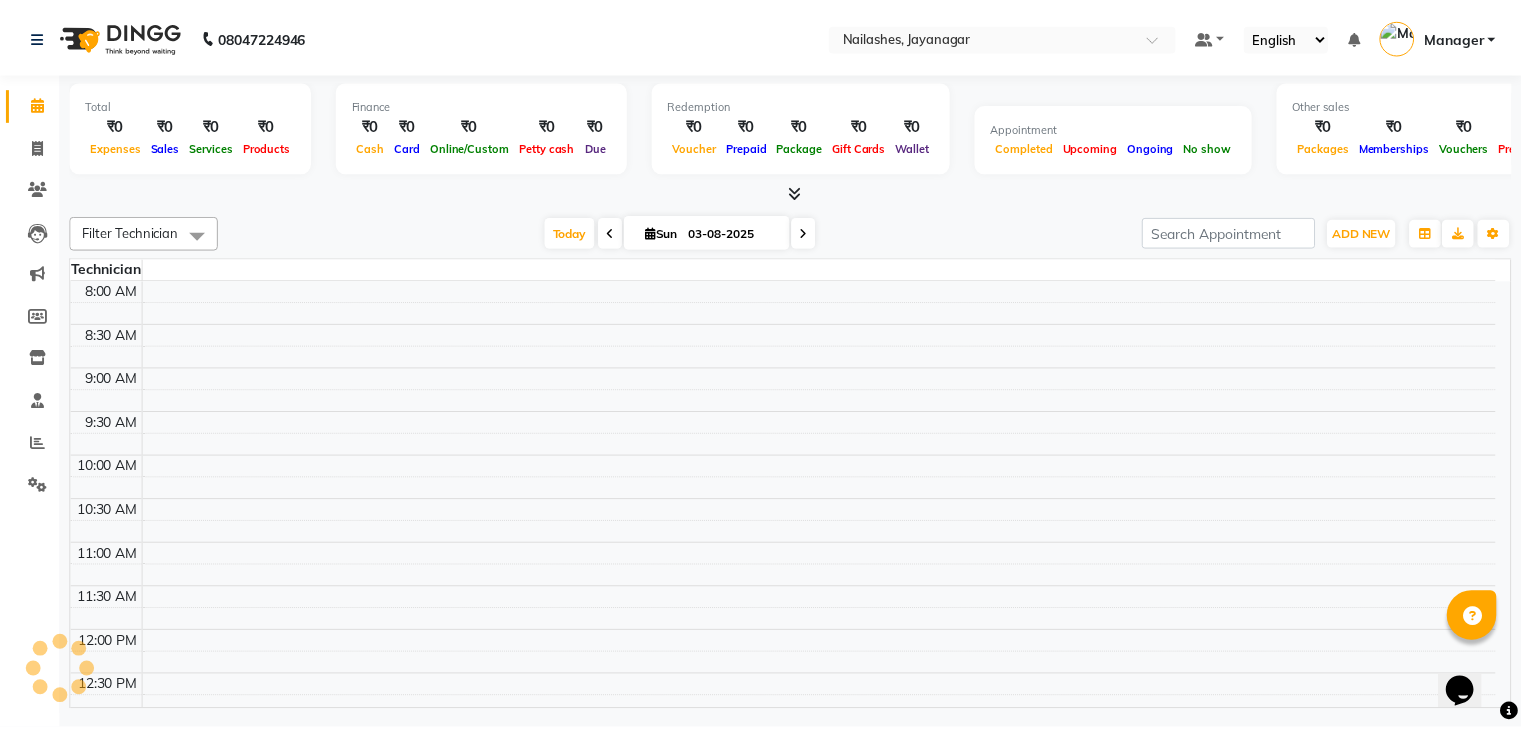 scroll, scrollTop: 0, scrollLeft: 0, axis: both 